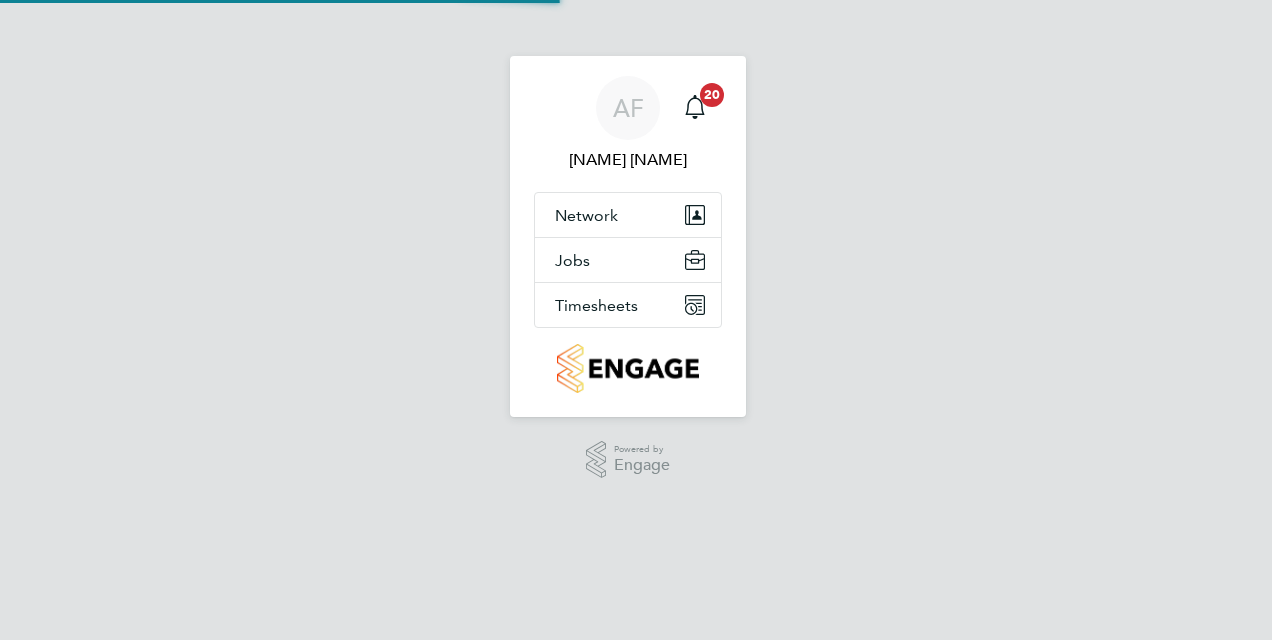 scroll, scrollTop: 0, scrollLeft: 0, axis: both 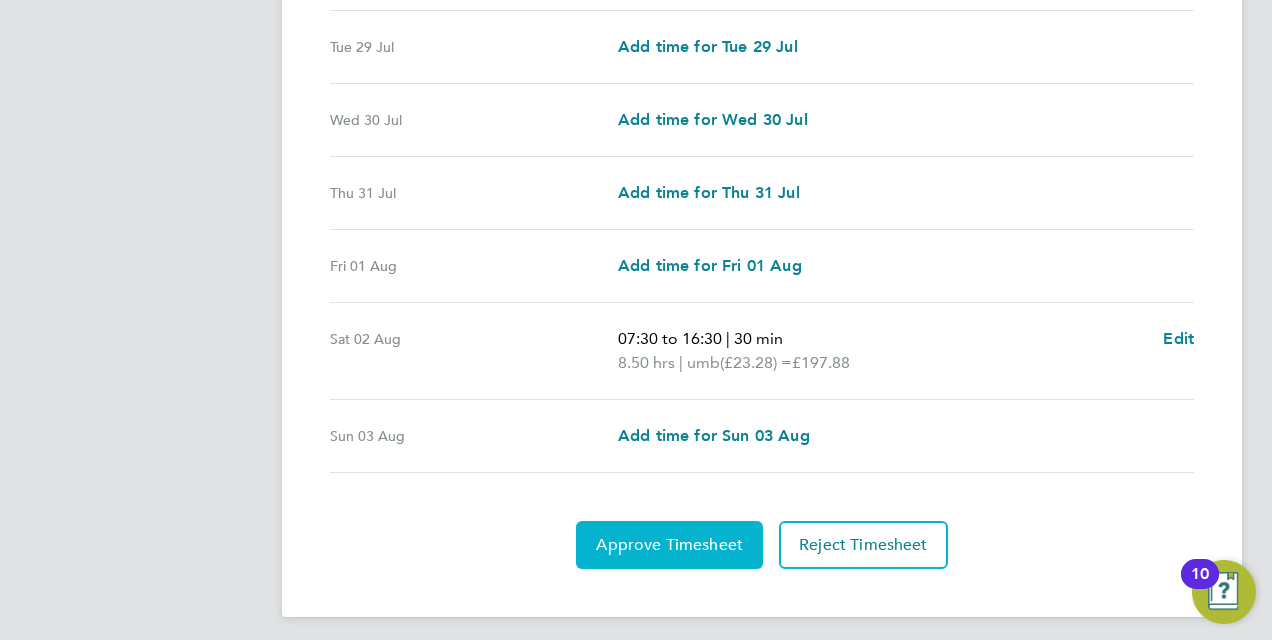 click on "Approve Timesheet" 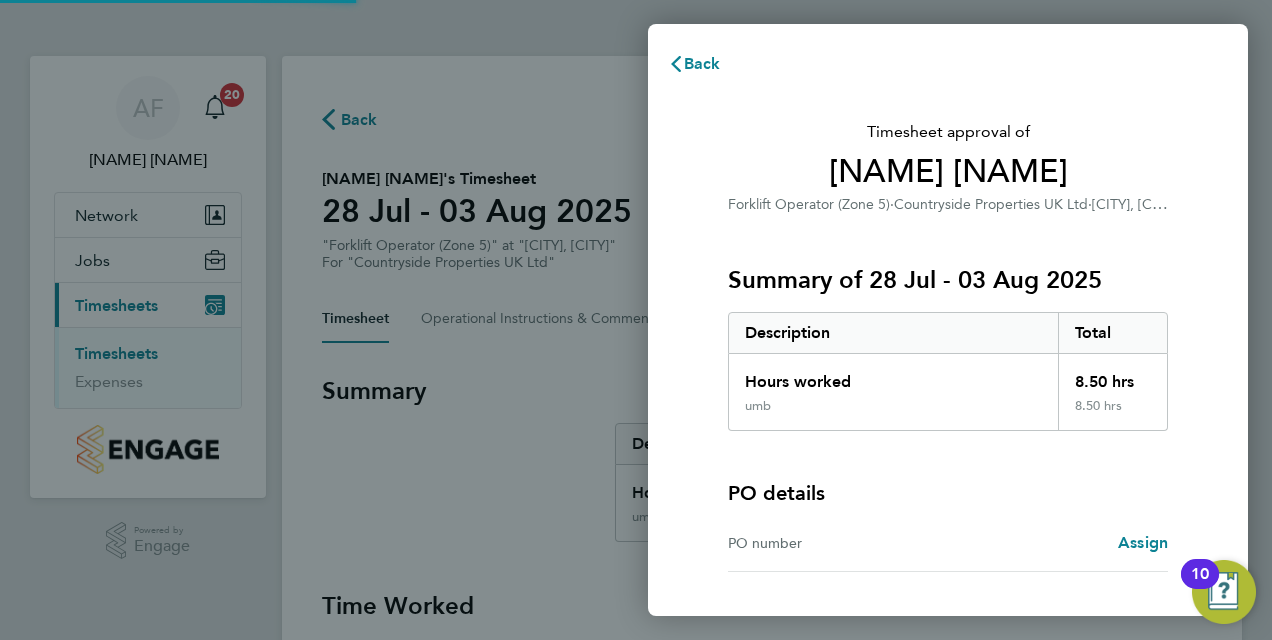 scroll, scrollTop: 0, scrollLeft: 0, axis: both 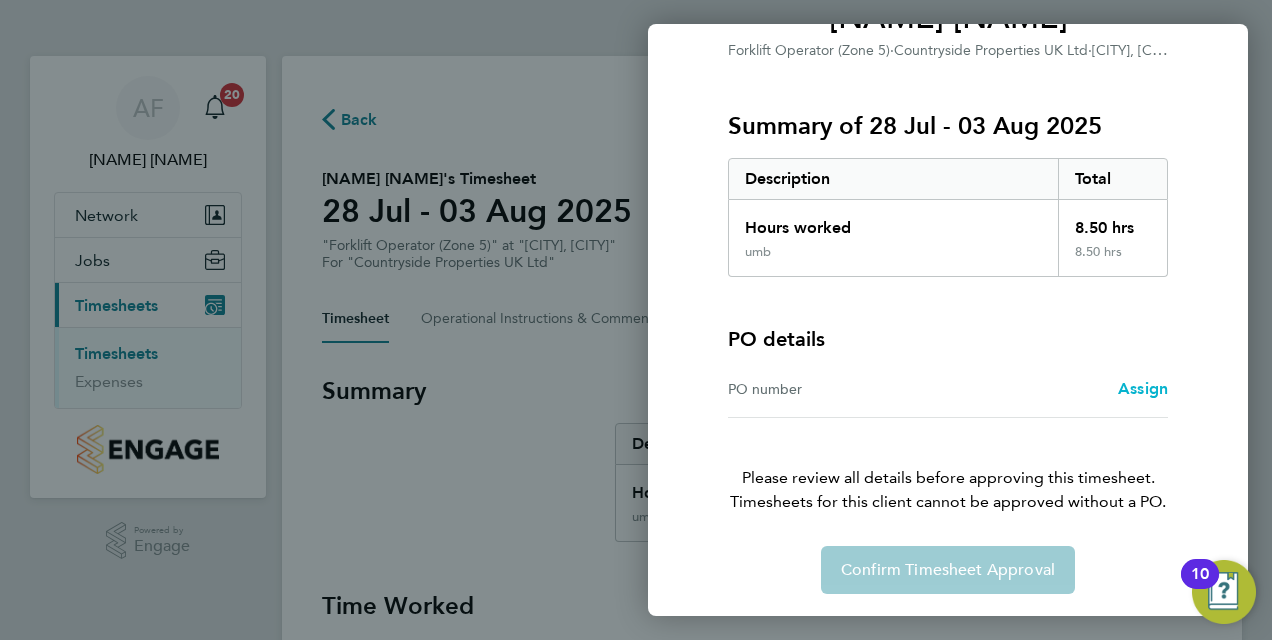 click on "Assign" at bounding box center [1143, 388] 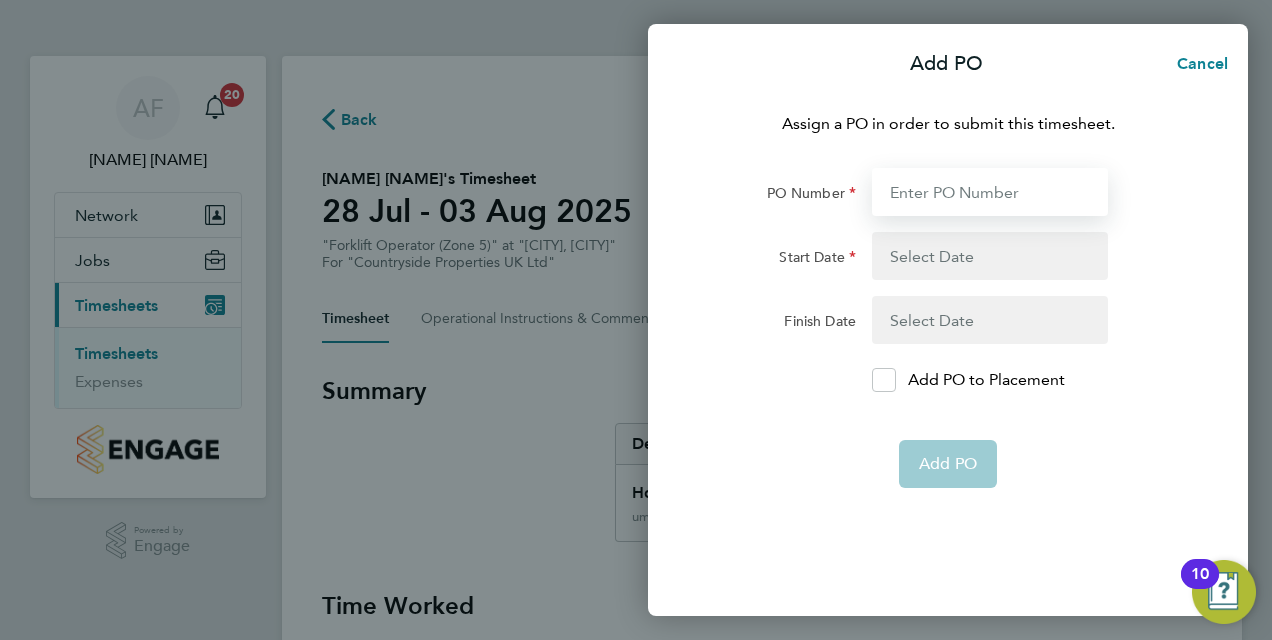 click on "PO Number" at bounding box center [990, 192] 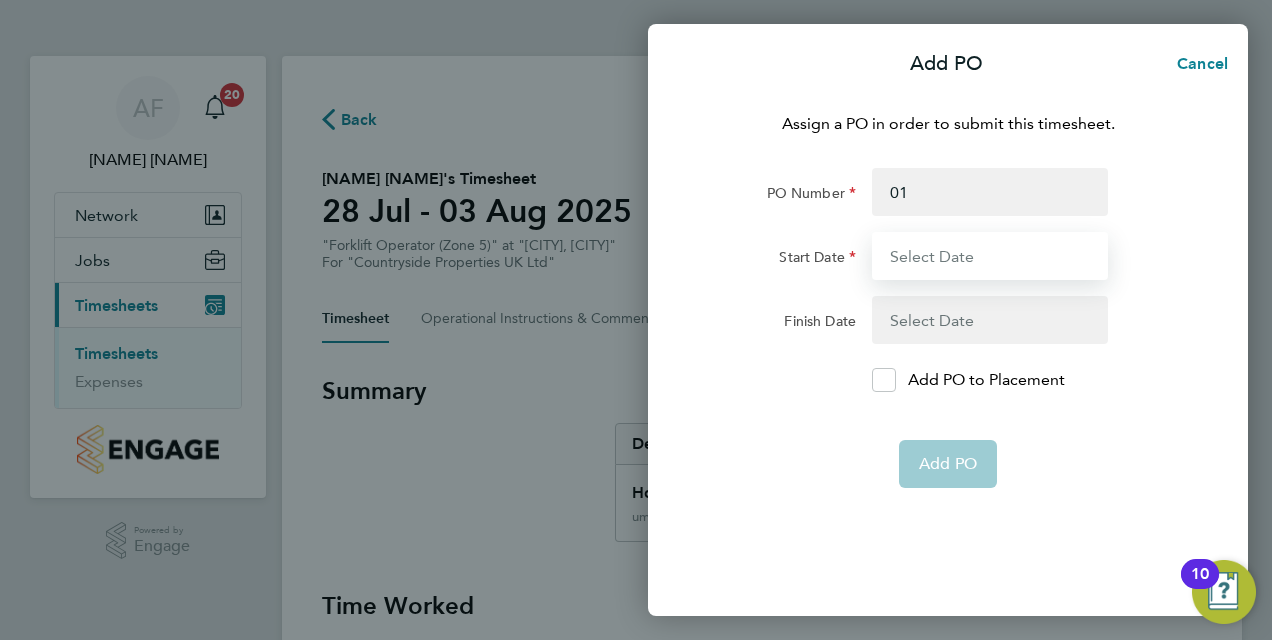 type on "07 Jul 25" 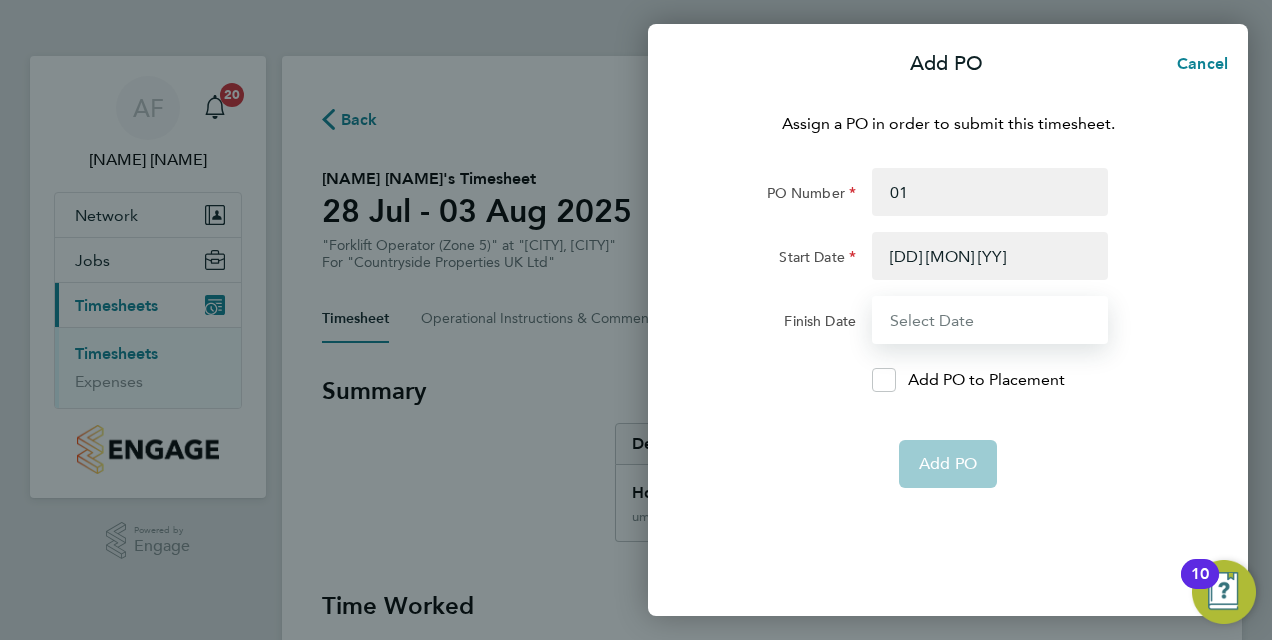 type on "13 Jul 25" 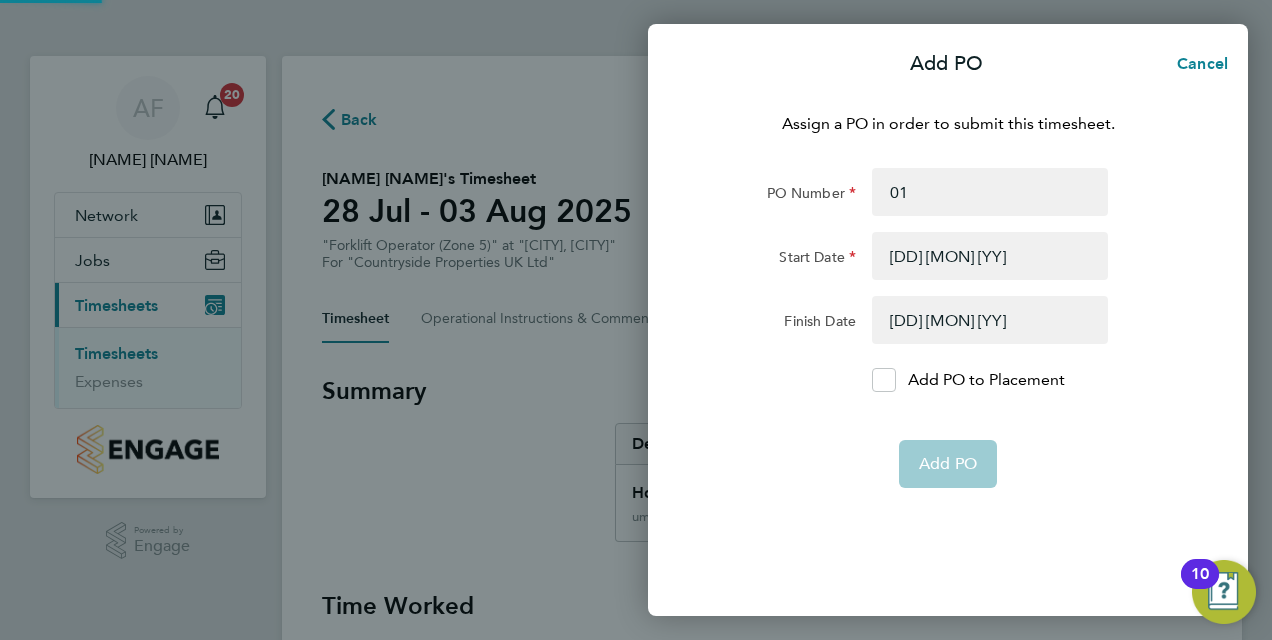click 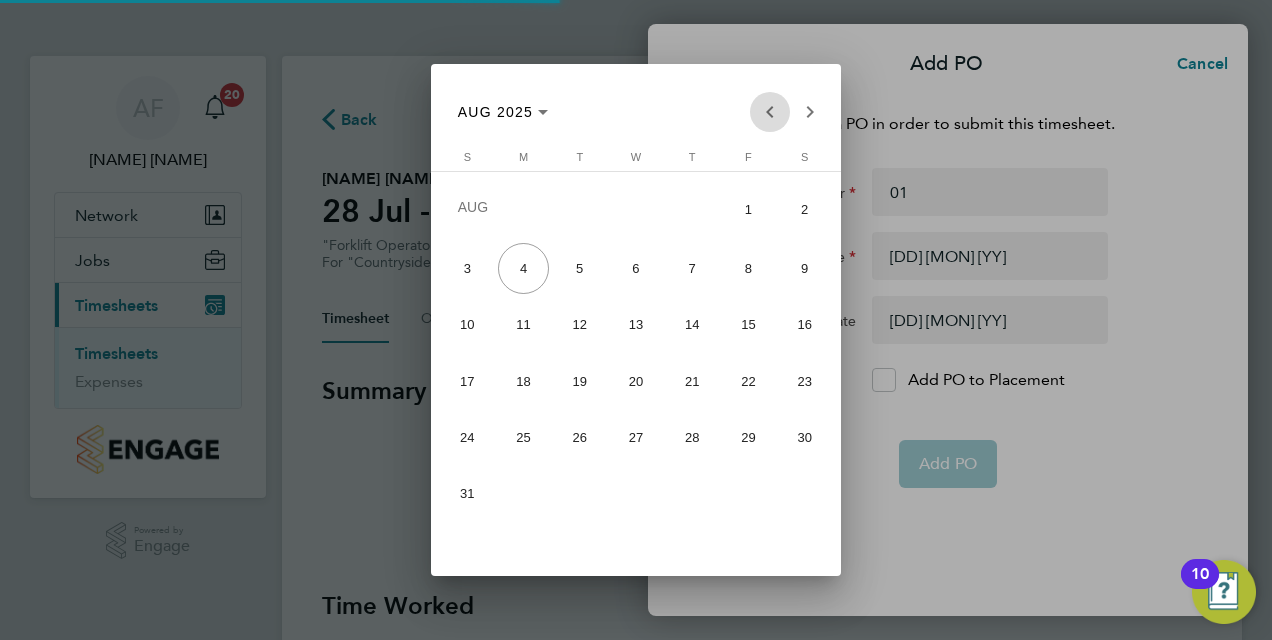click at bounding box center (770, 112) 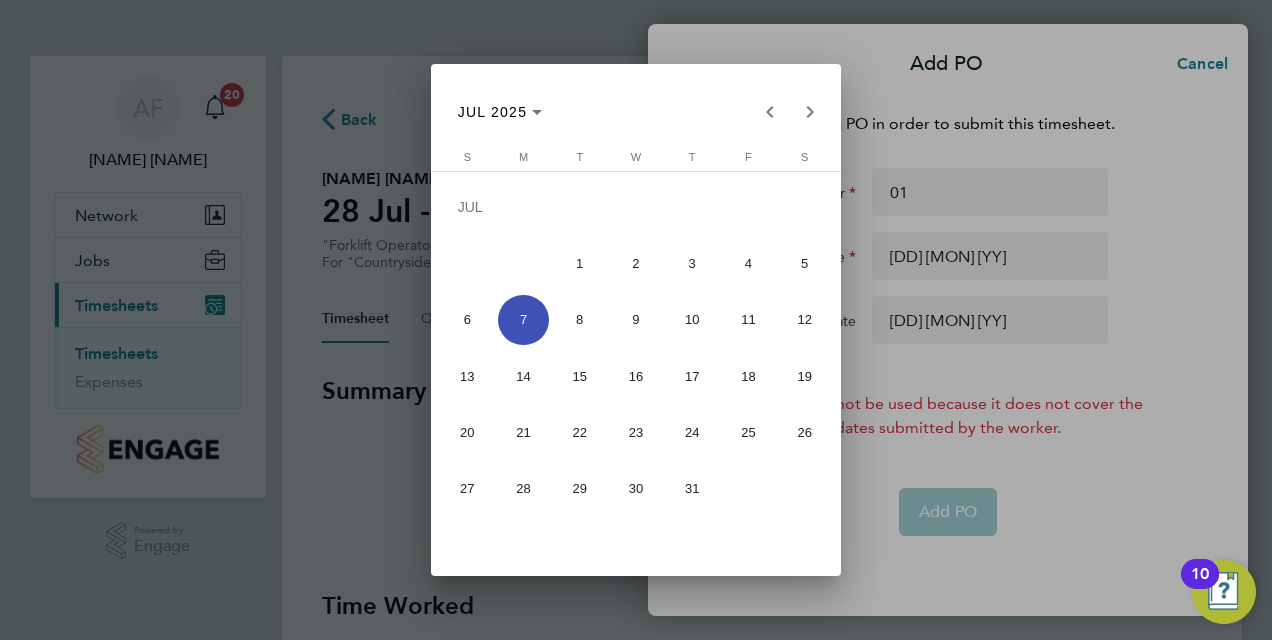 click on "27" at bounding box center (467, 488) 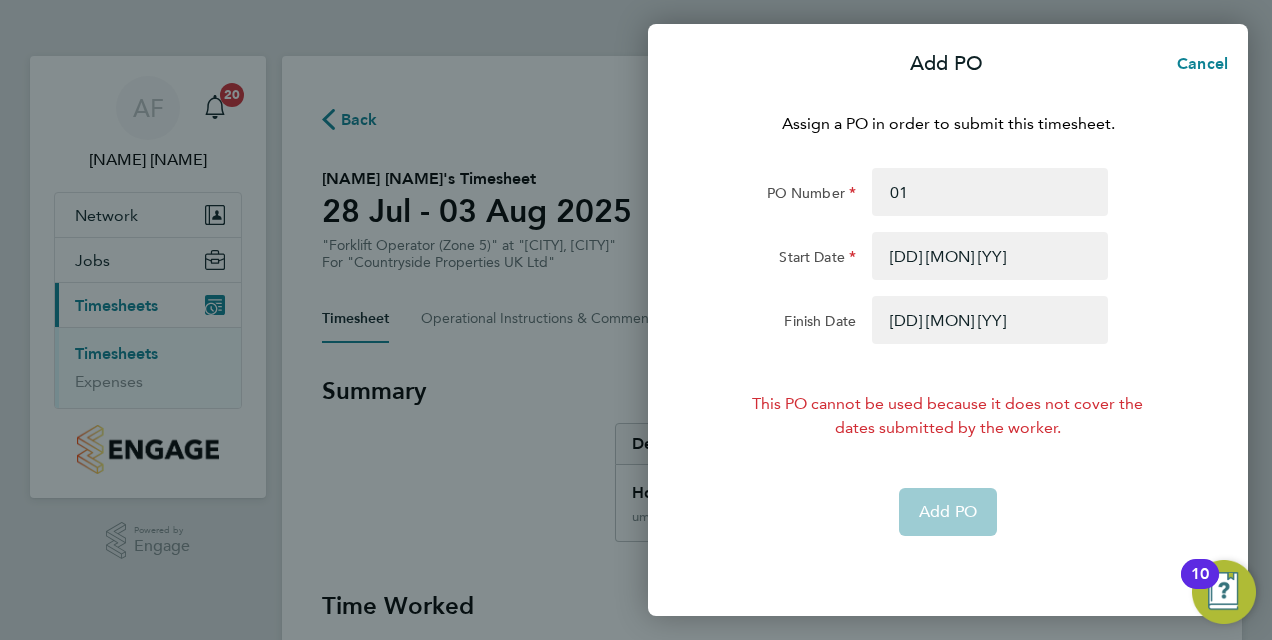 click 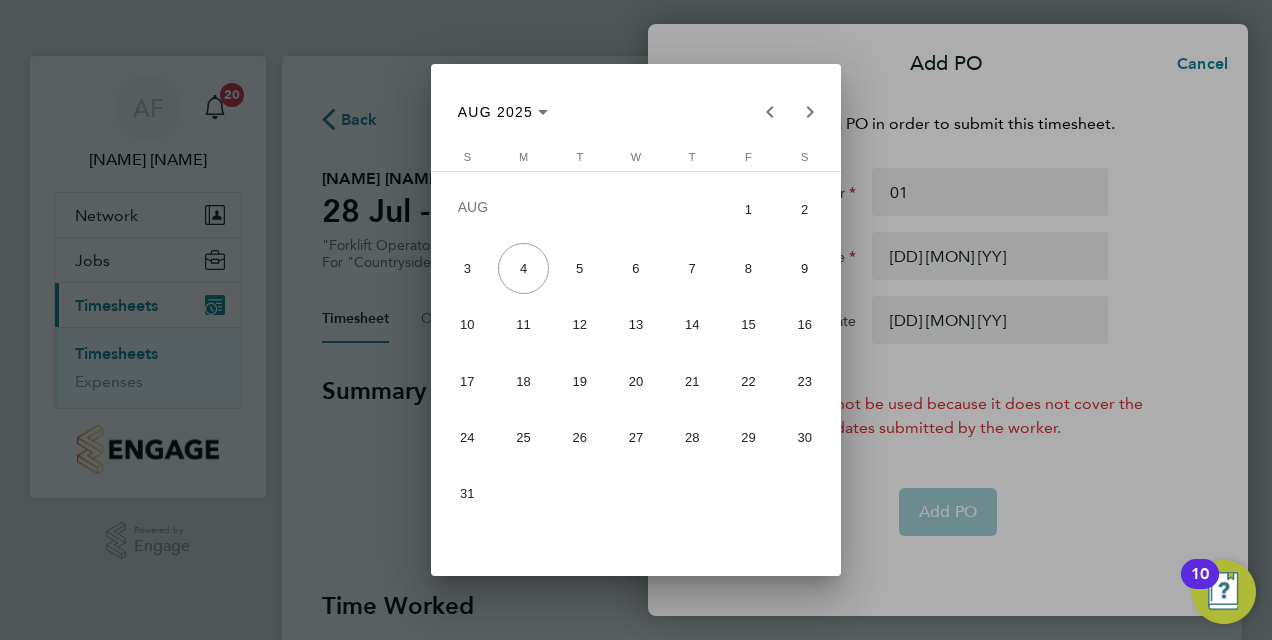 click on "10" at bounding box center [467, 325] 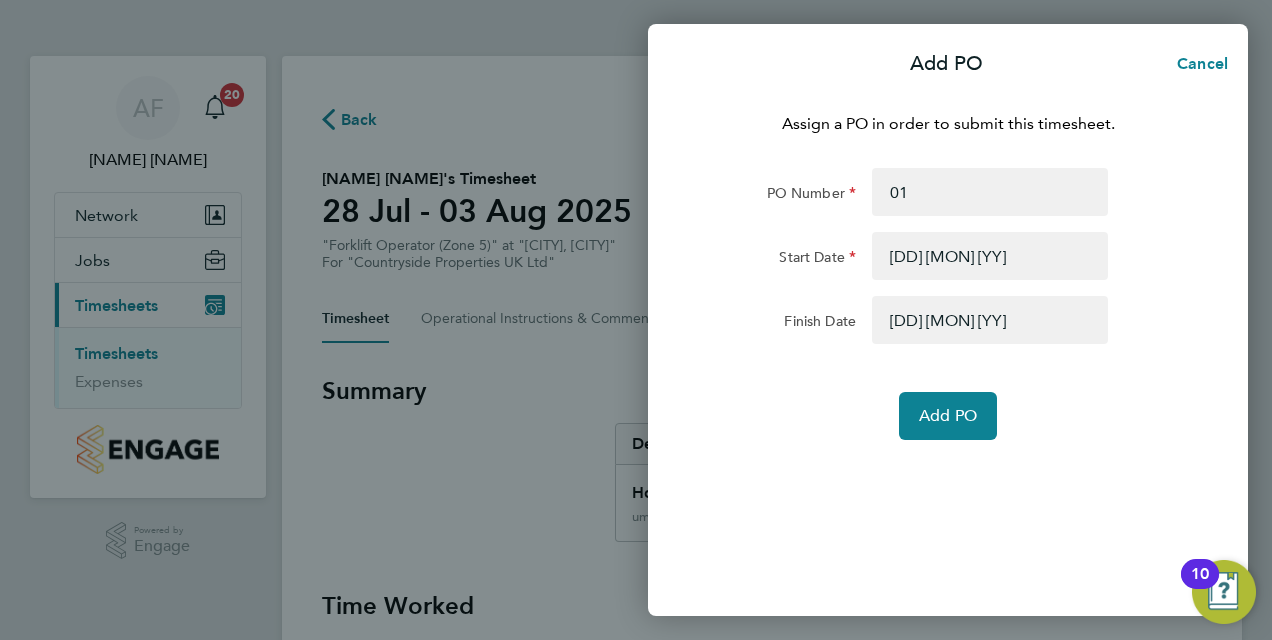 click 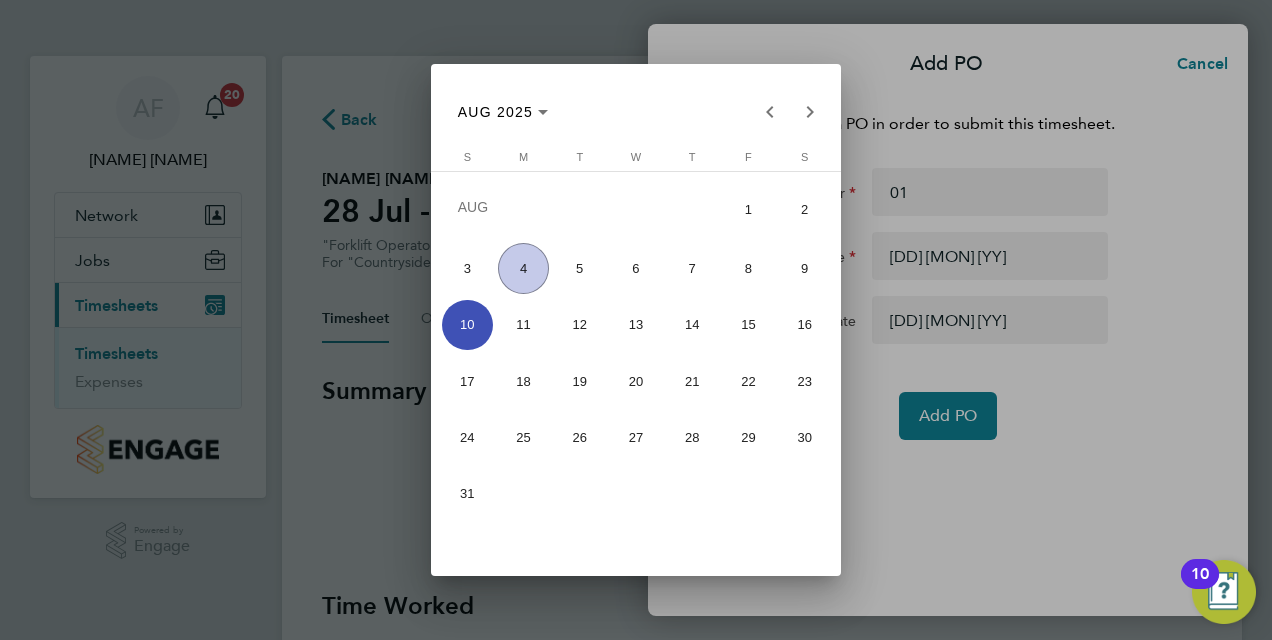 click on "3" at bounding box center [467, 268] 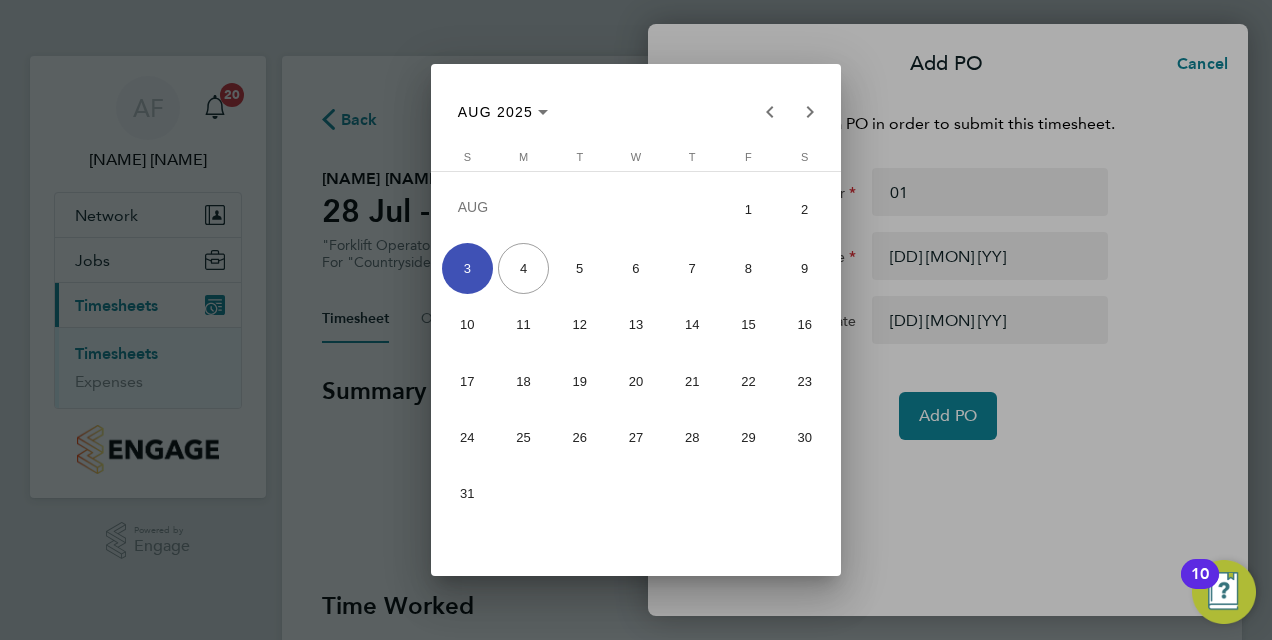 type on "[DATE]" 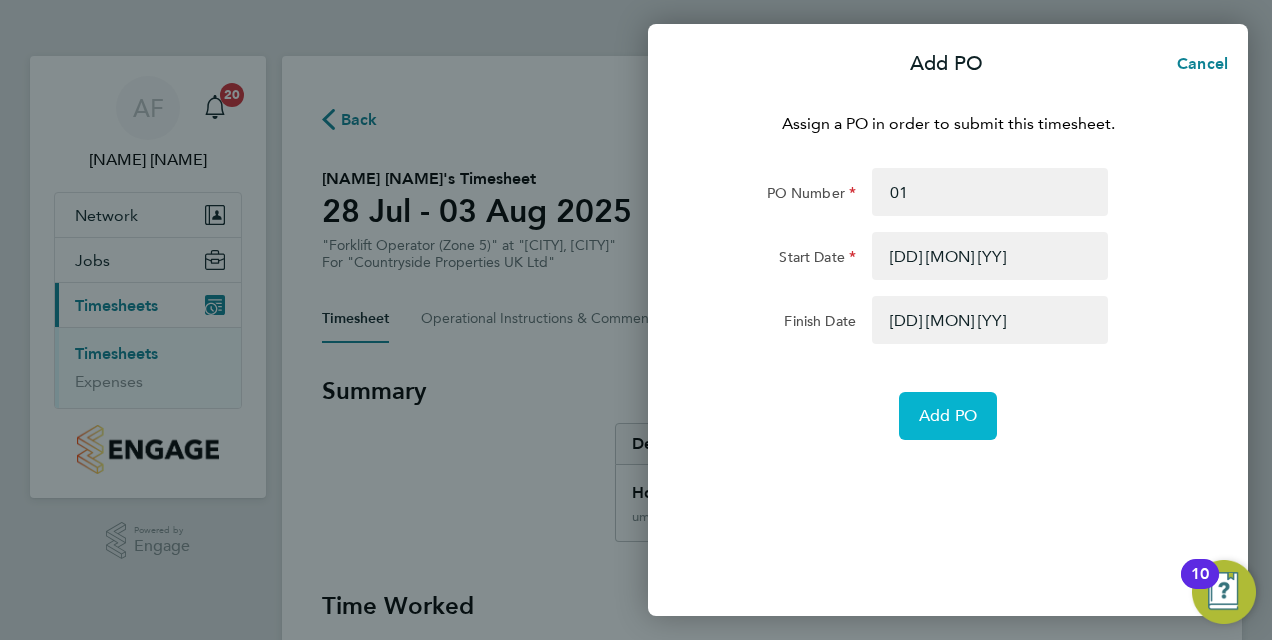 click on "Add PO" 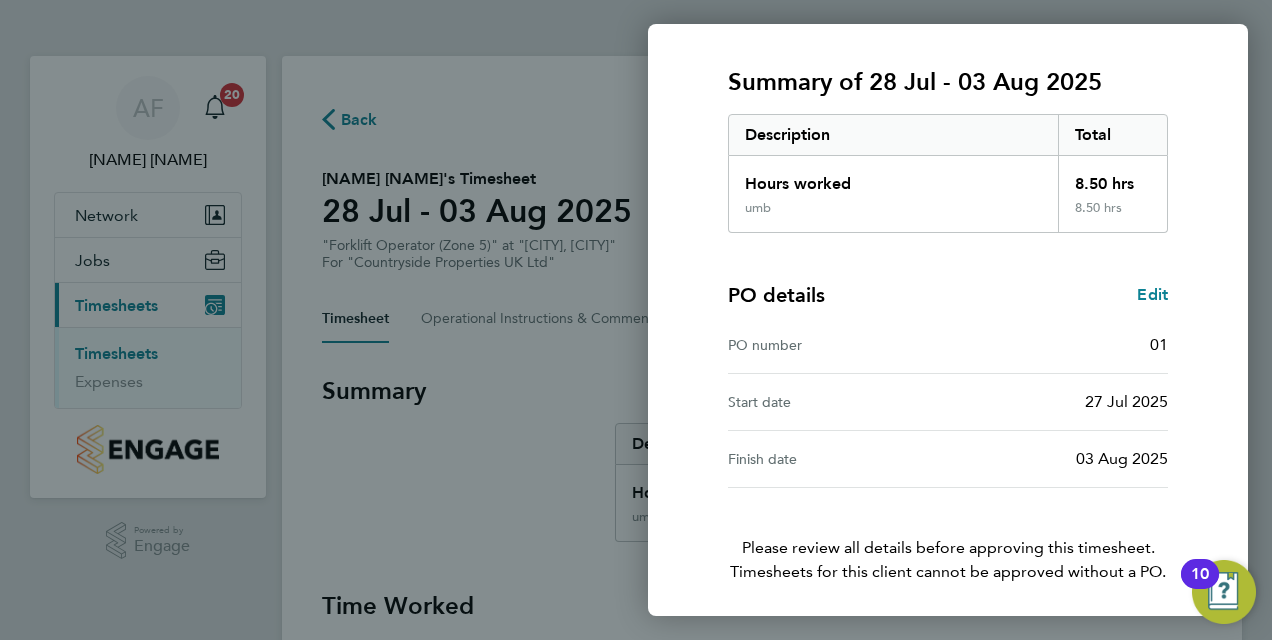 scroll, scrollTop: 316, scrollLeft: 0, axis: vertical 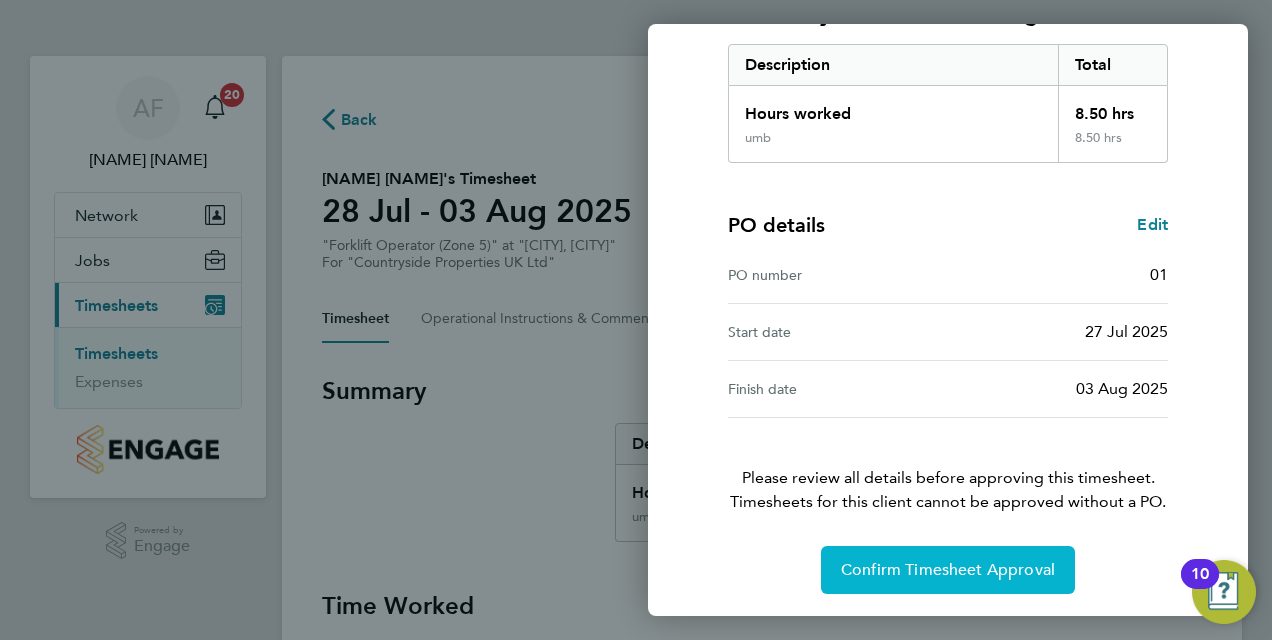 click on "Confirm Timesheet Approval" 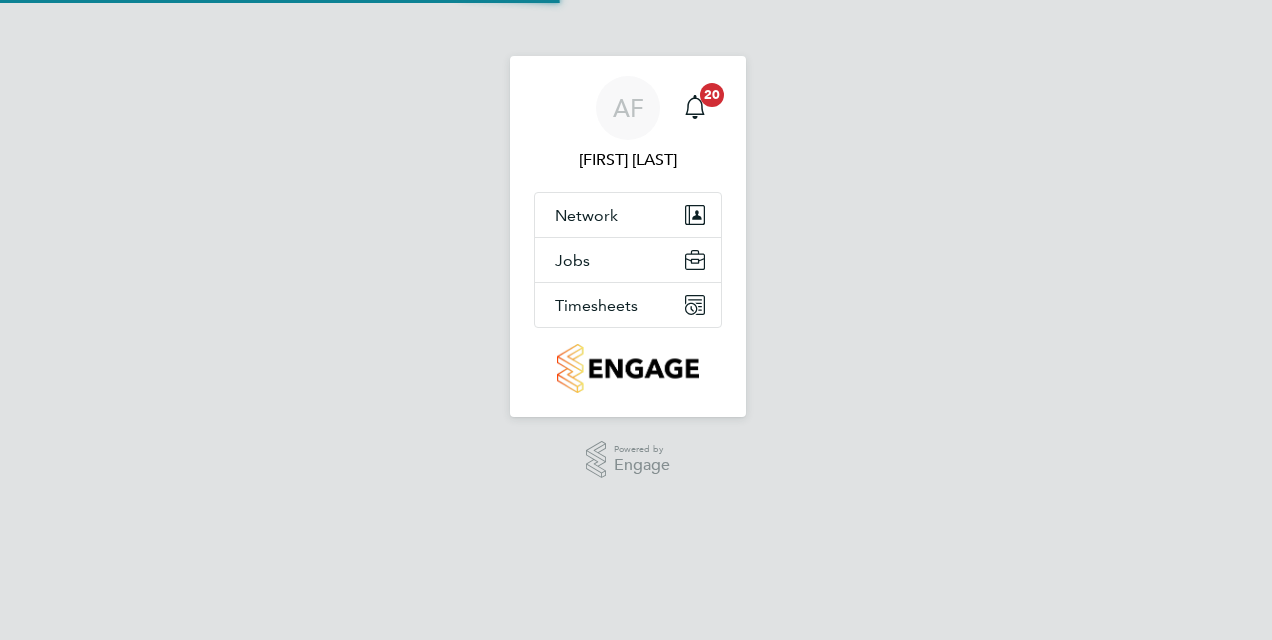 scroll, scrollTop: 0, scrollLeft: 0, axis: both 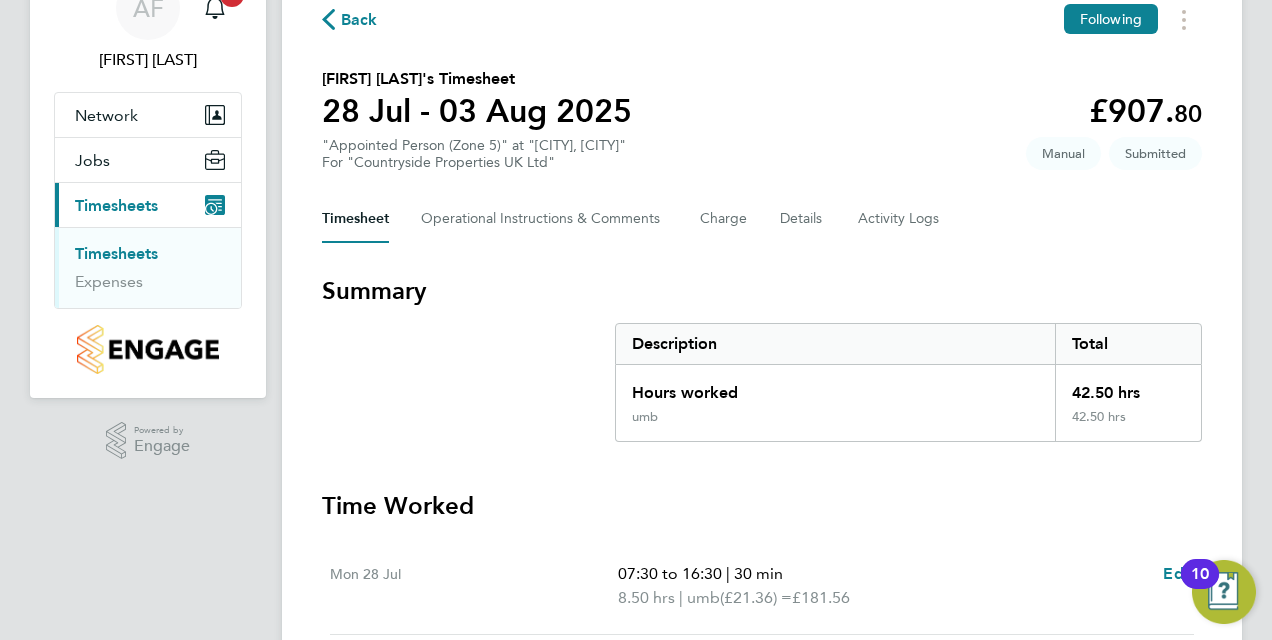 click on "Timesheet   Operational Instructions & Comments   Charge   Details   Activity Logs" 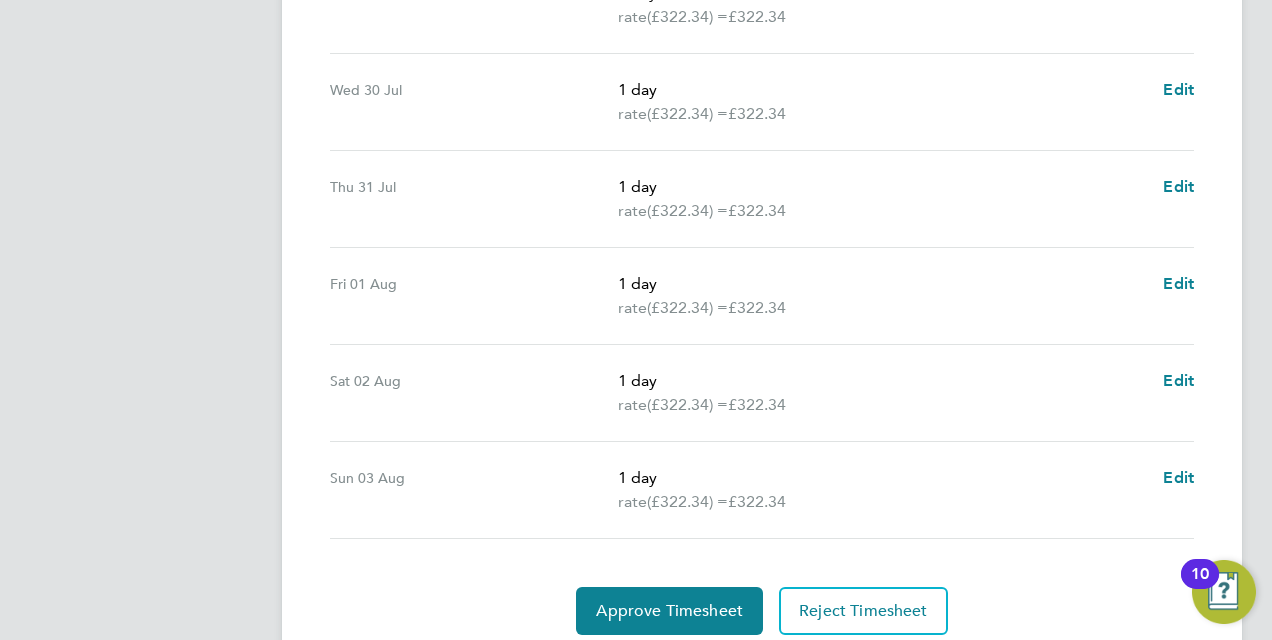 scroll, scrollTop: 849, scrollLeft: 0, axis: vertical 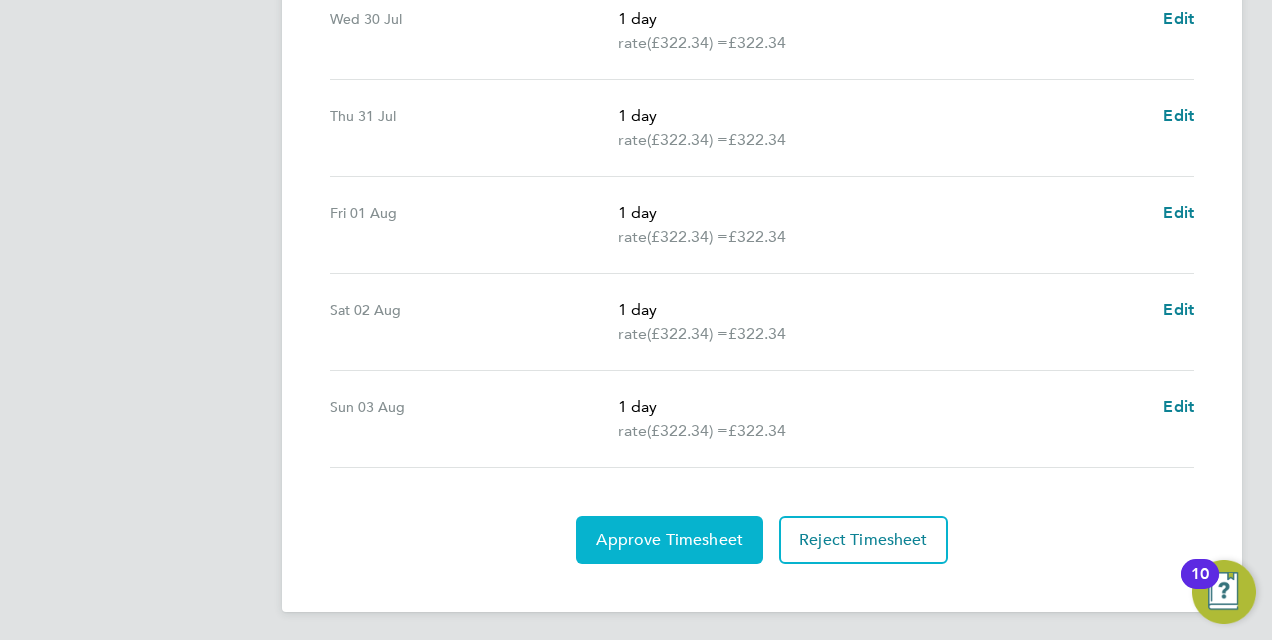click on "Approve Timesheet" 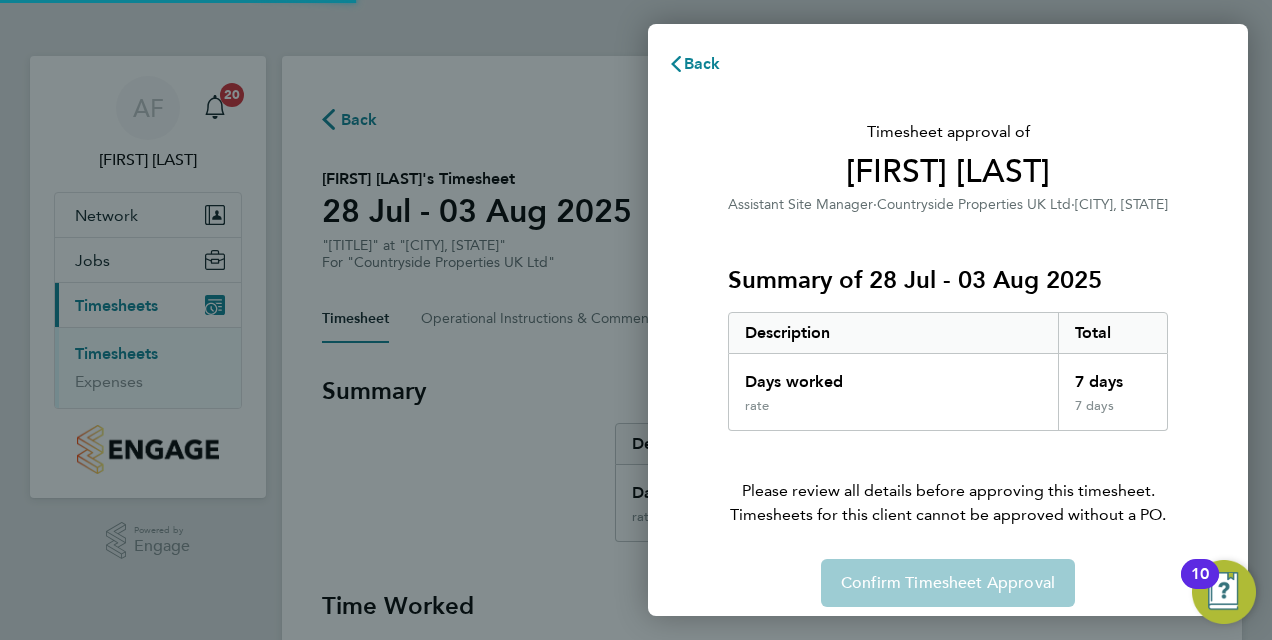 scroll, scrollTop: 0, scrollLeft: 0, axis: both 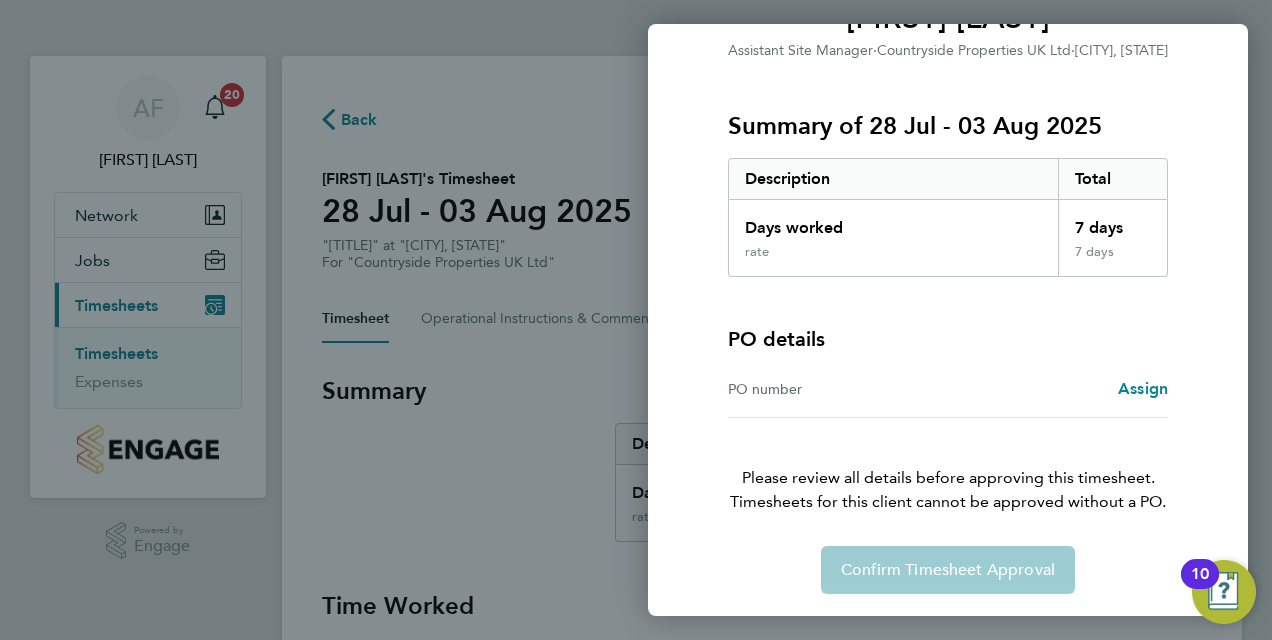 click on "PO number" at bounding box center (838, 389) 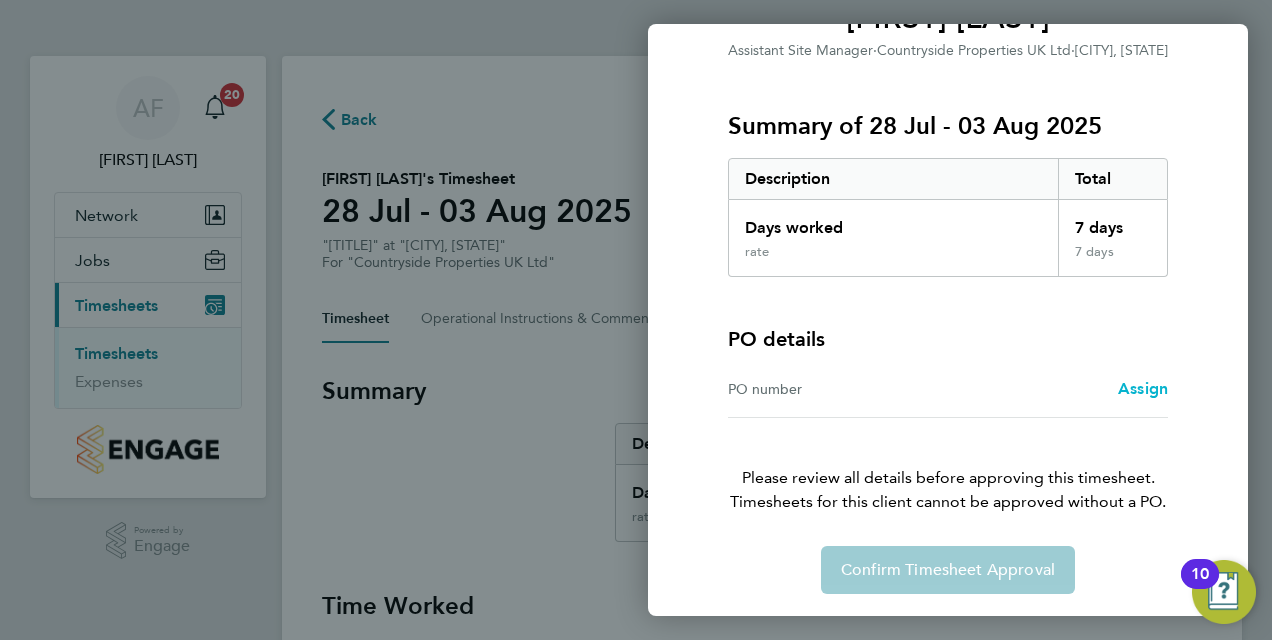 click on "Assign" at bounding box center [1143, 388] 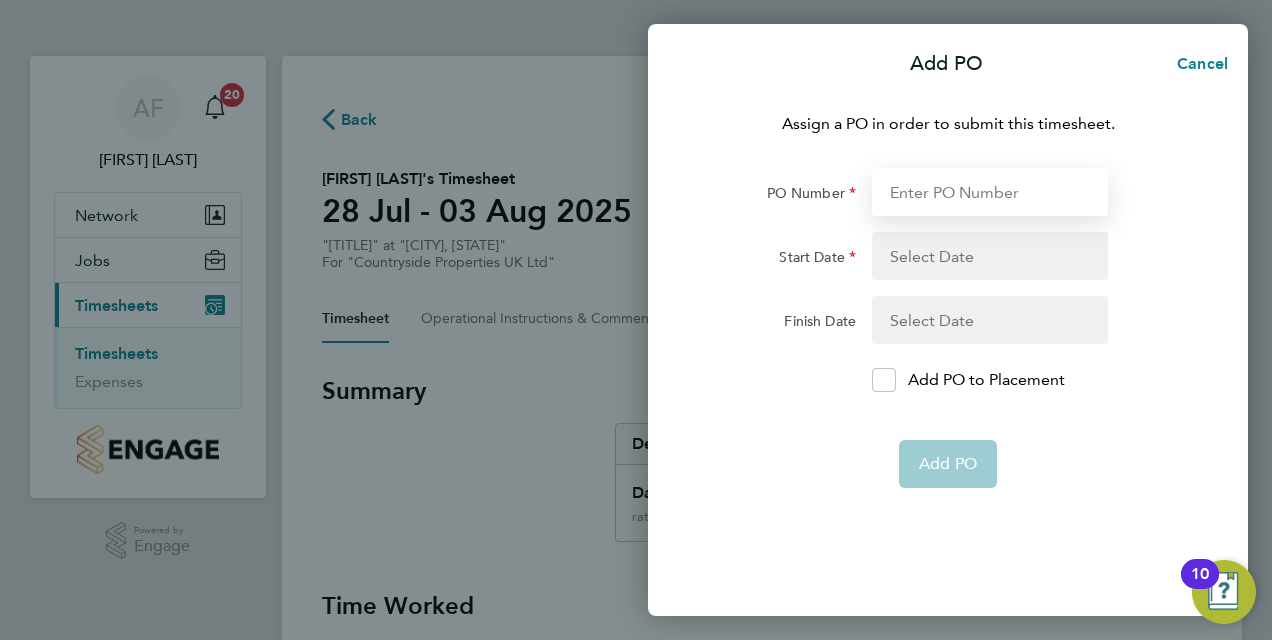 click on "PO Number" at bounding box center (990, 192) 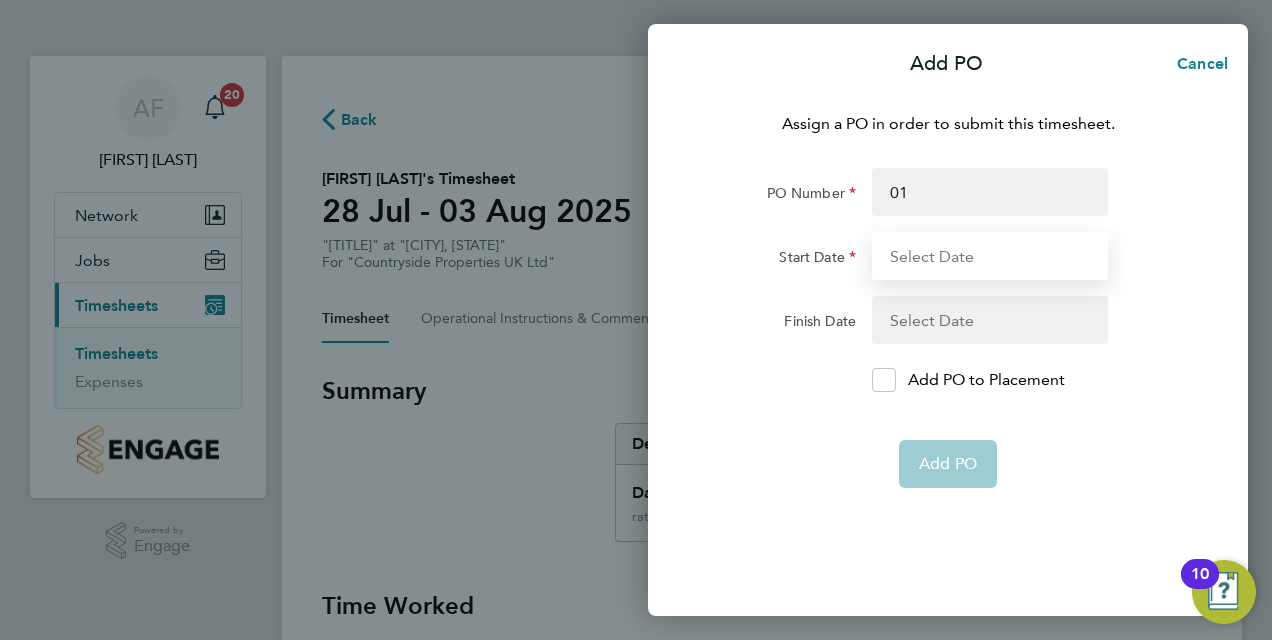 type on "27 Jul 25" 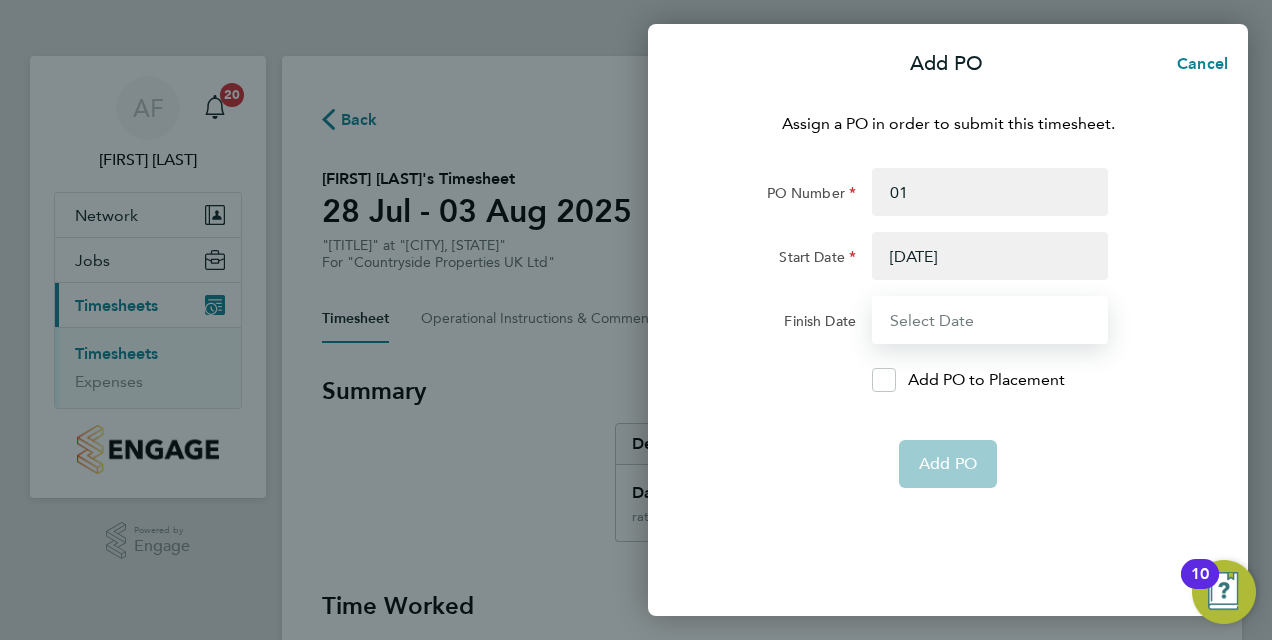 type on "03 Aug 25" 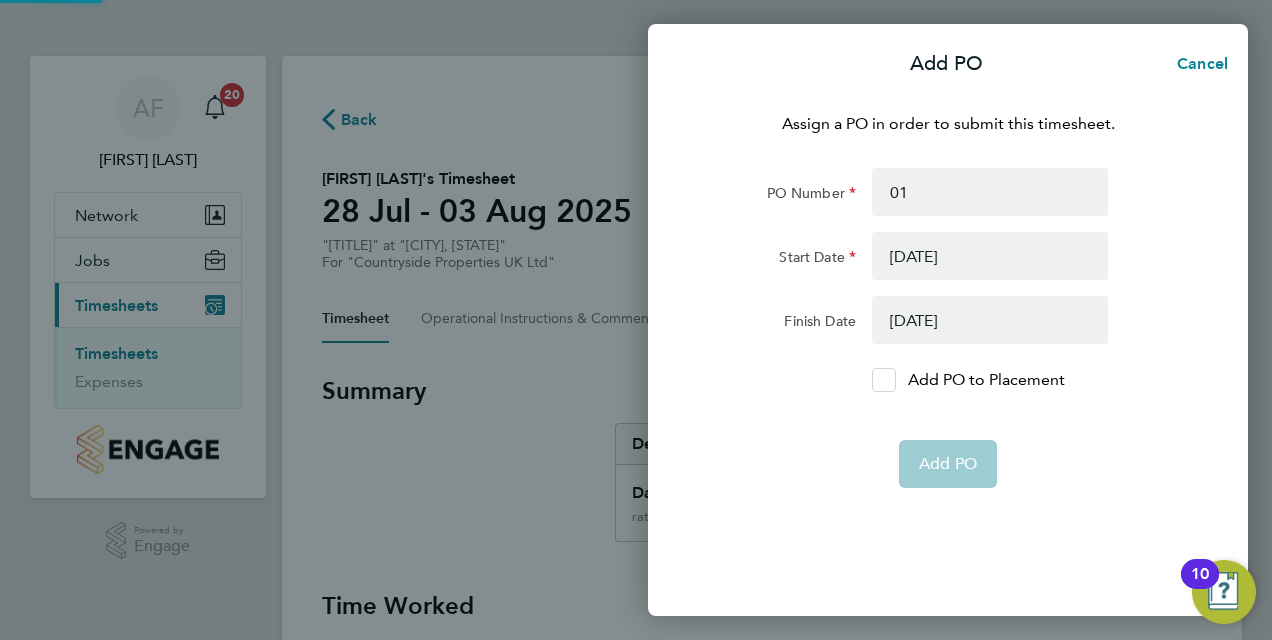click 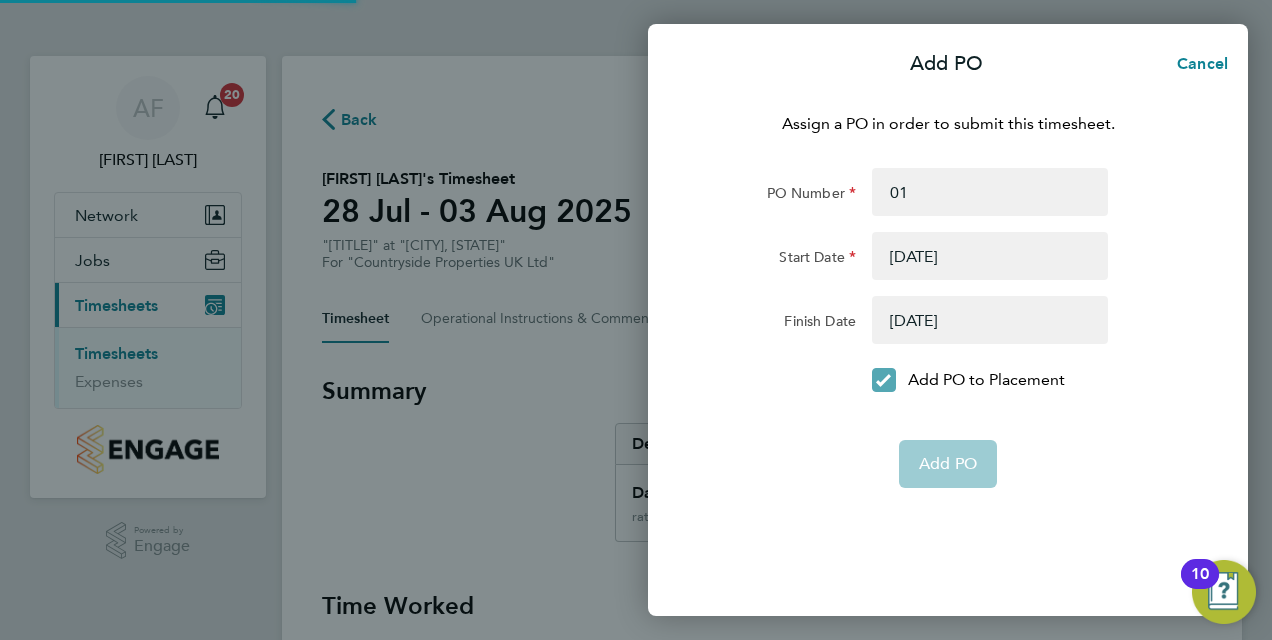 click on "Add PO" 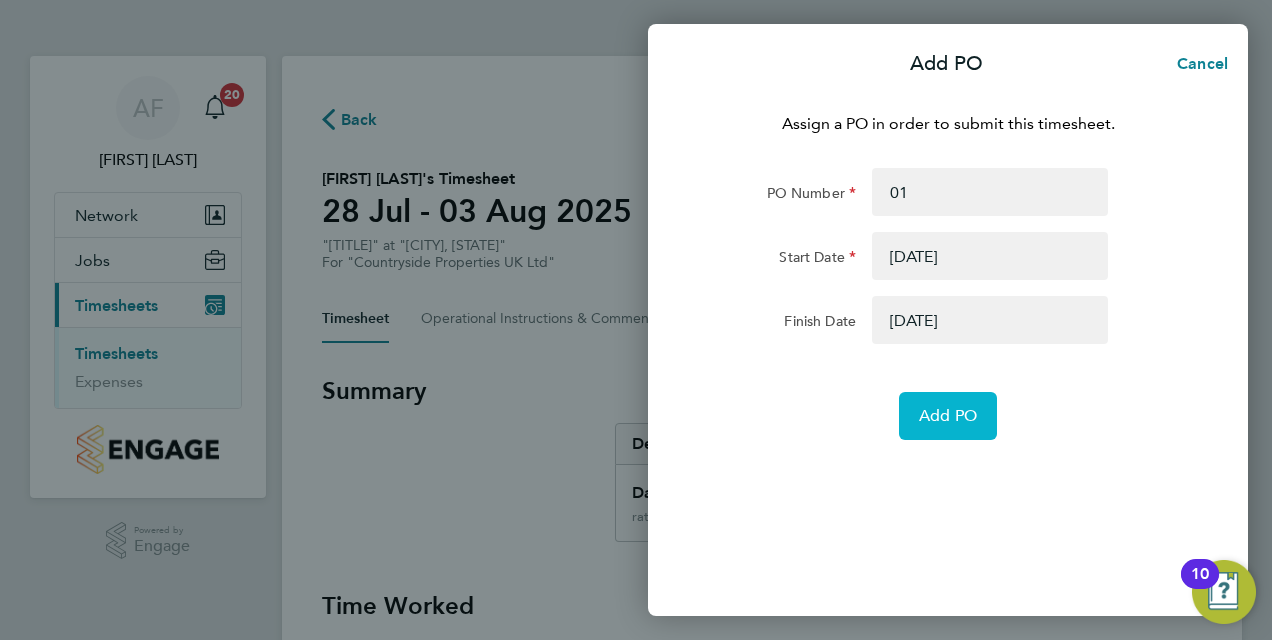 click on "Add PO" 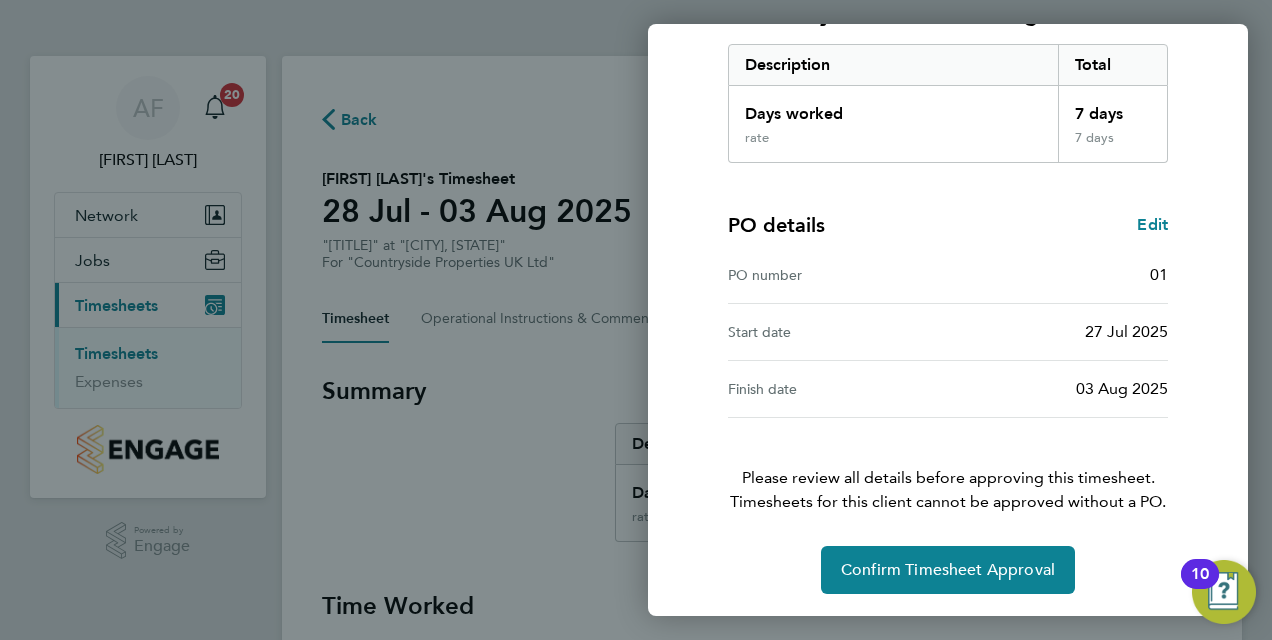 scroll, scrollTop: 0, scrollLeft: 0, axis: both 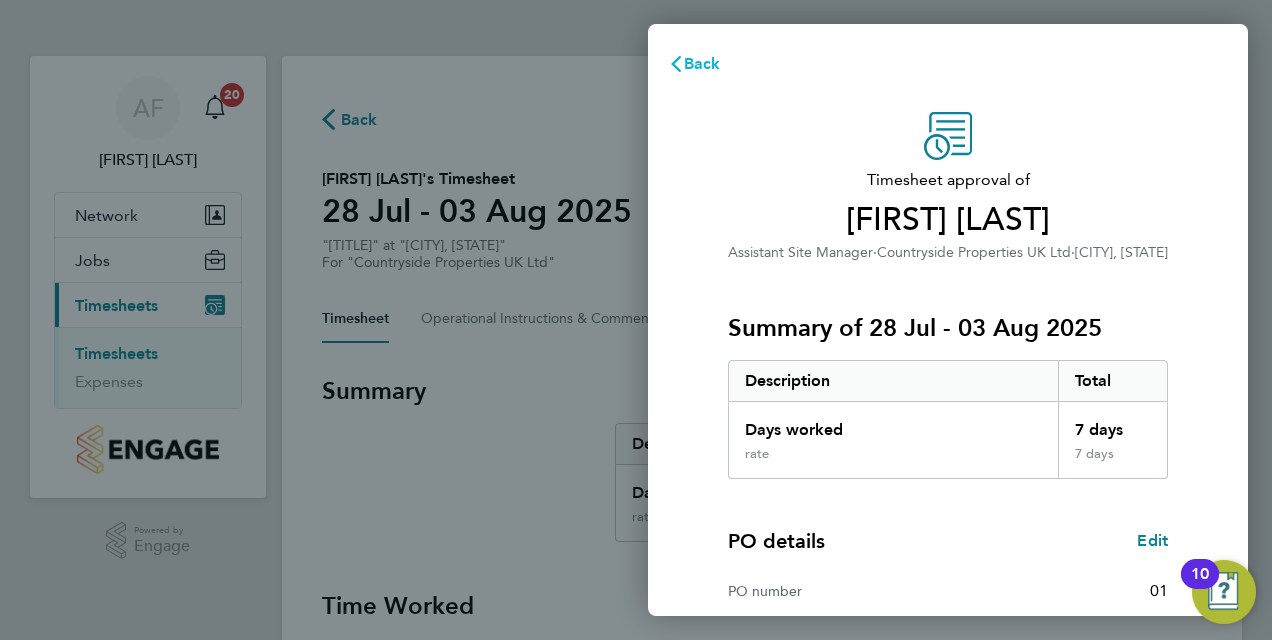 click on "Back" 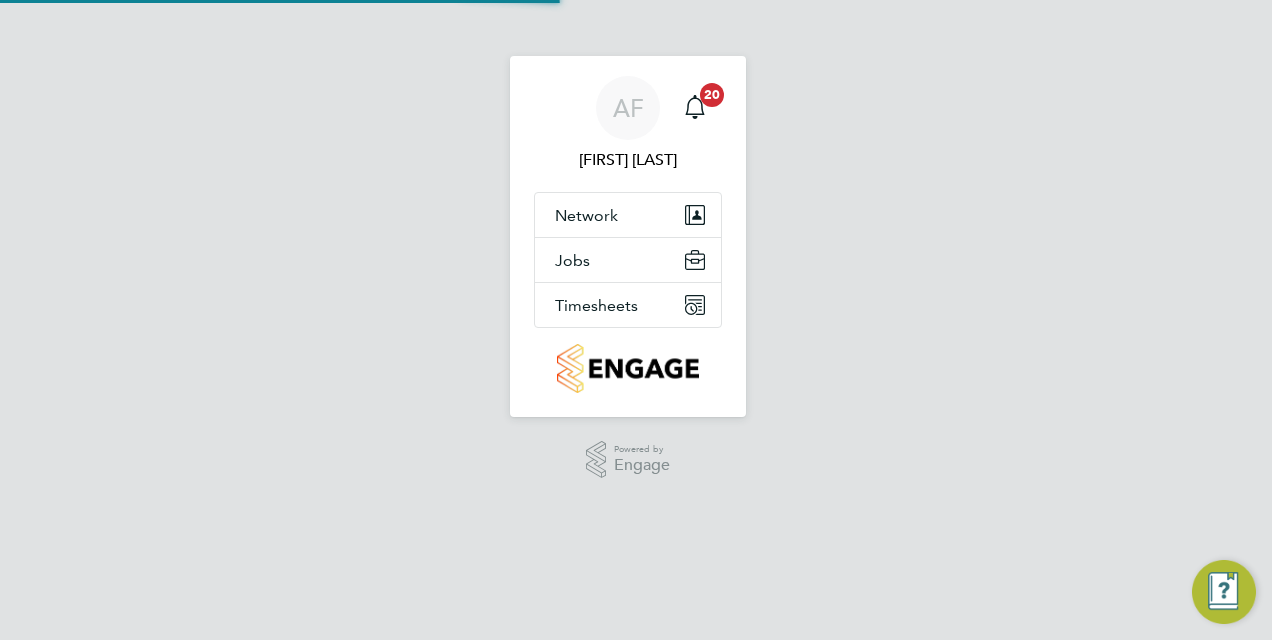 scroll, scrollTop: 0, scrollLeft: 0, axis: both 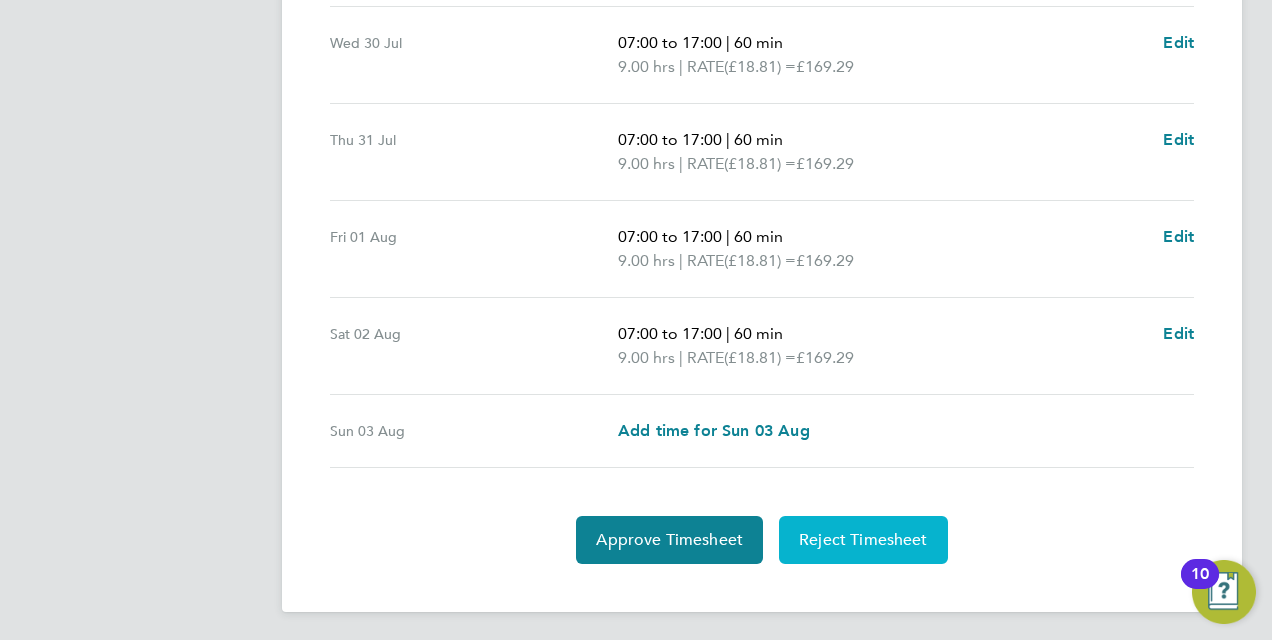 click on "Reject Timesheet" 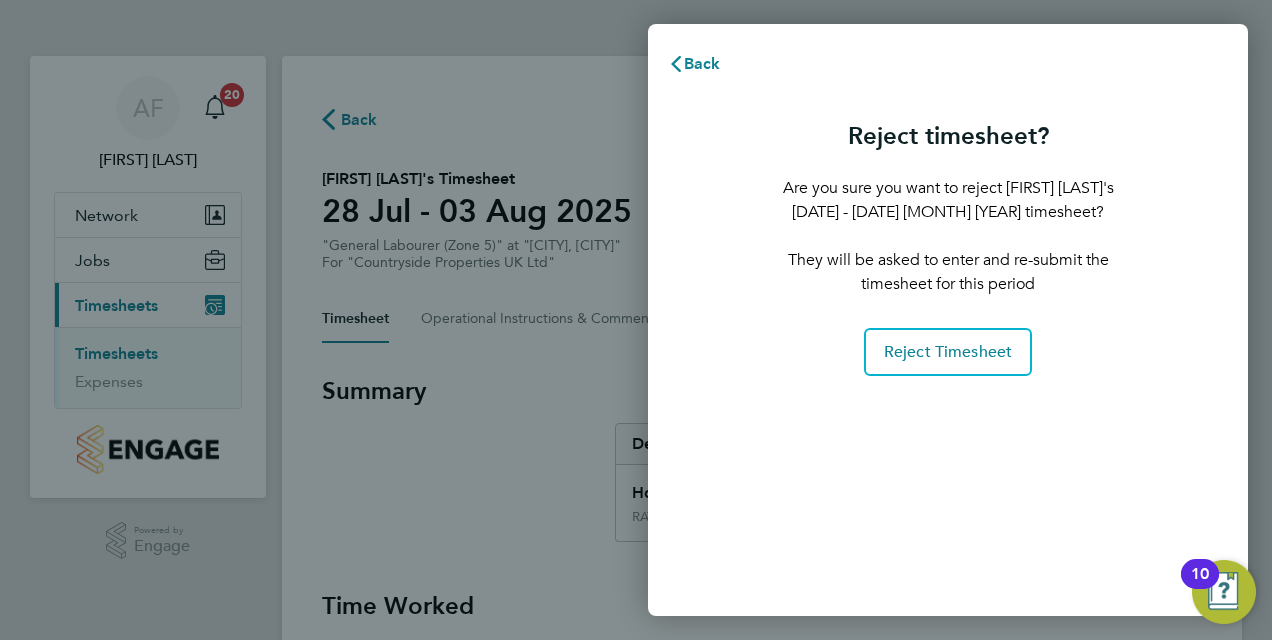 scroll, scrollTop: 0, scrollLeft: 0, axis: both 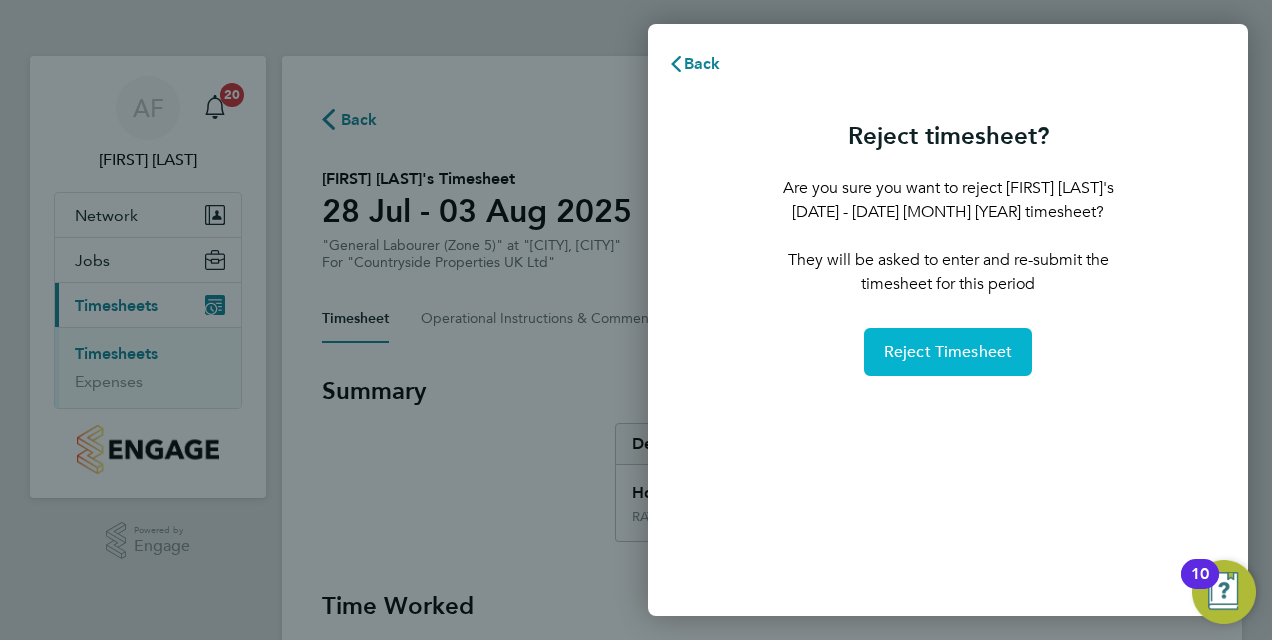 click on "Reject Timesheet" 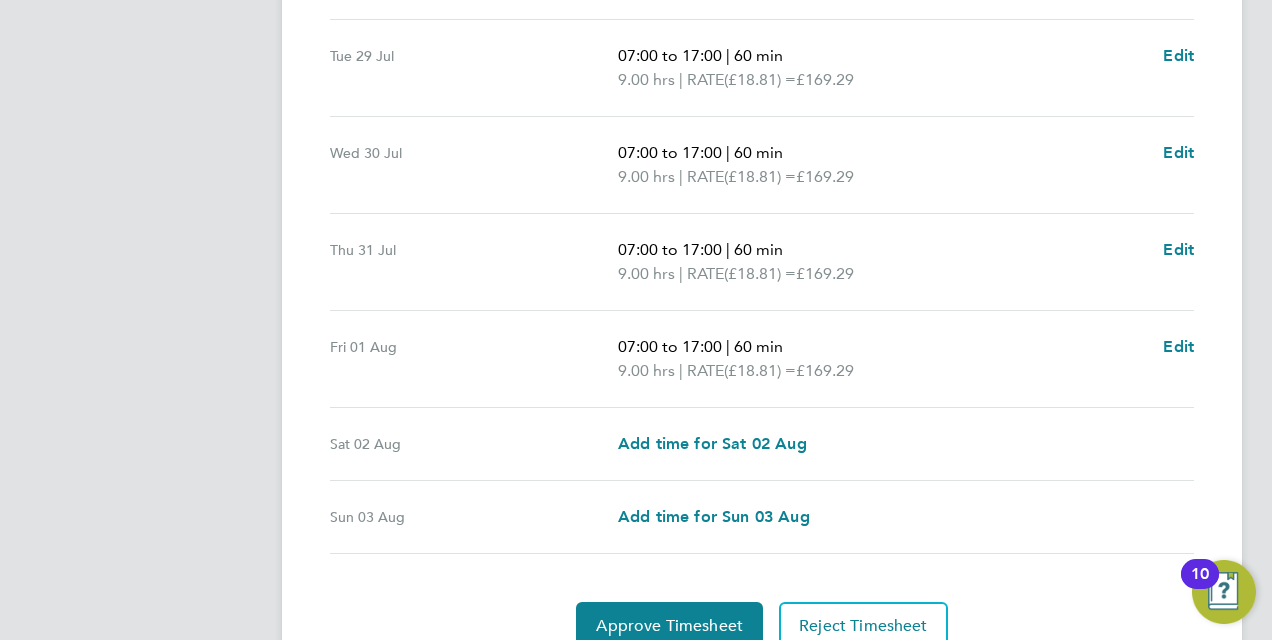 scroll, scrollTop: 801, scrollLeft: 0, axis: vertical 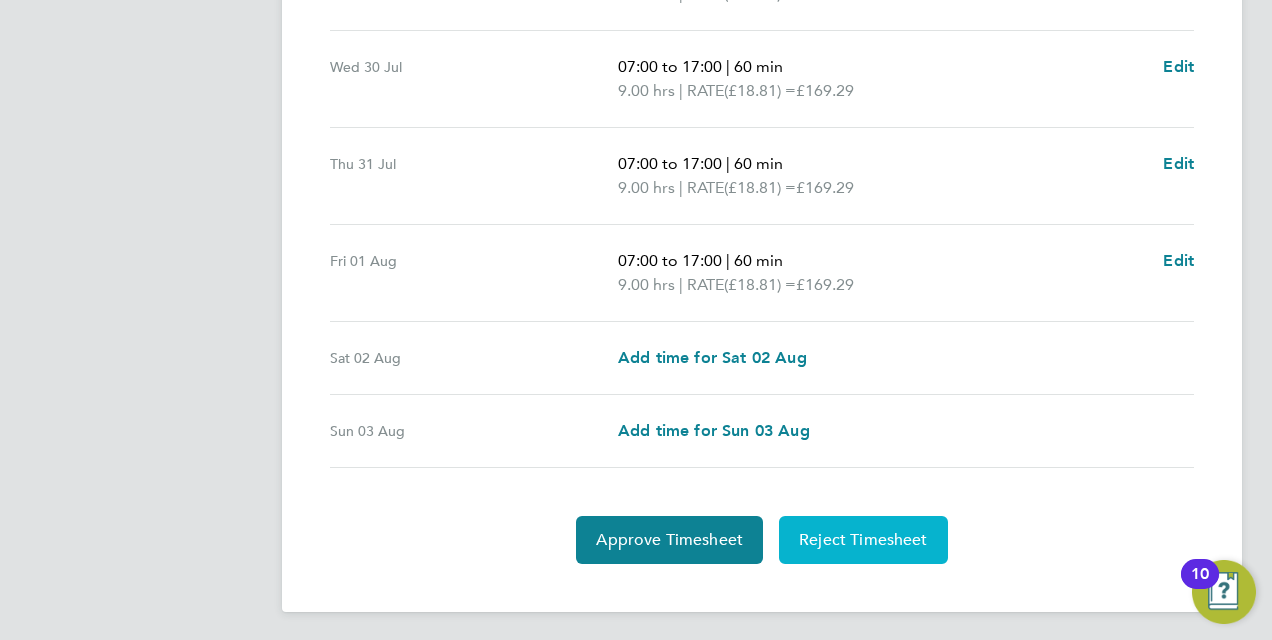 click on "Reject Timesheet" 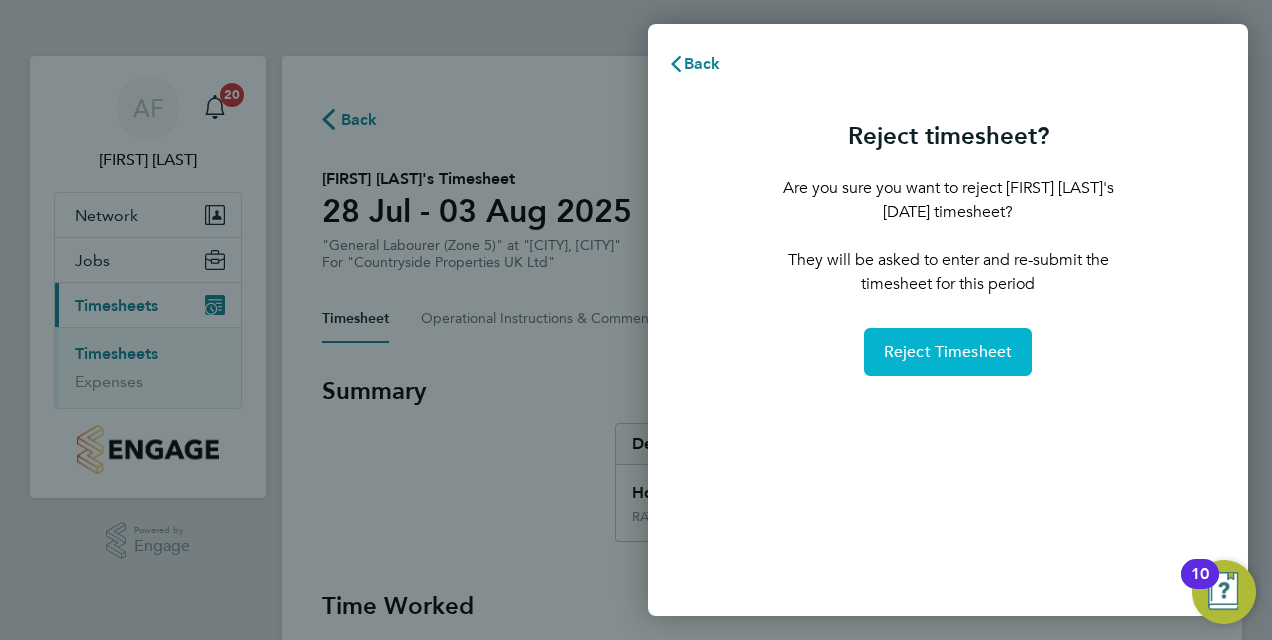 click on "Reject Timesheet" 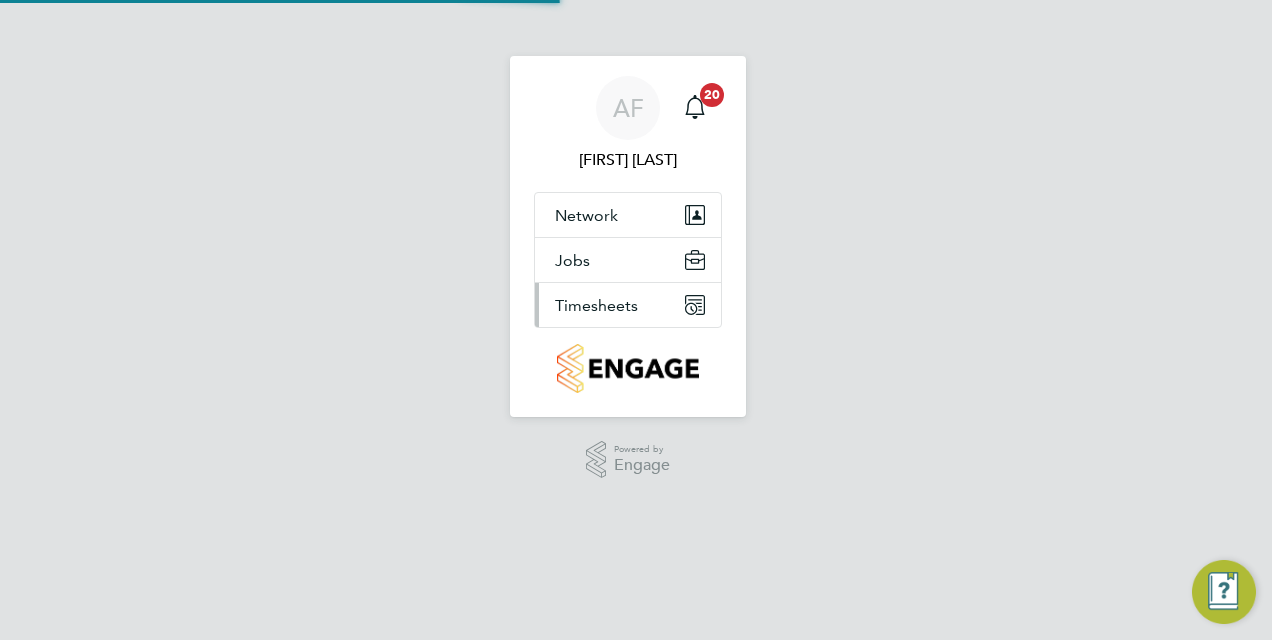 scroll, scrollTop: 0, scrollLeft: 0, axis: both 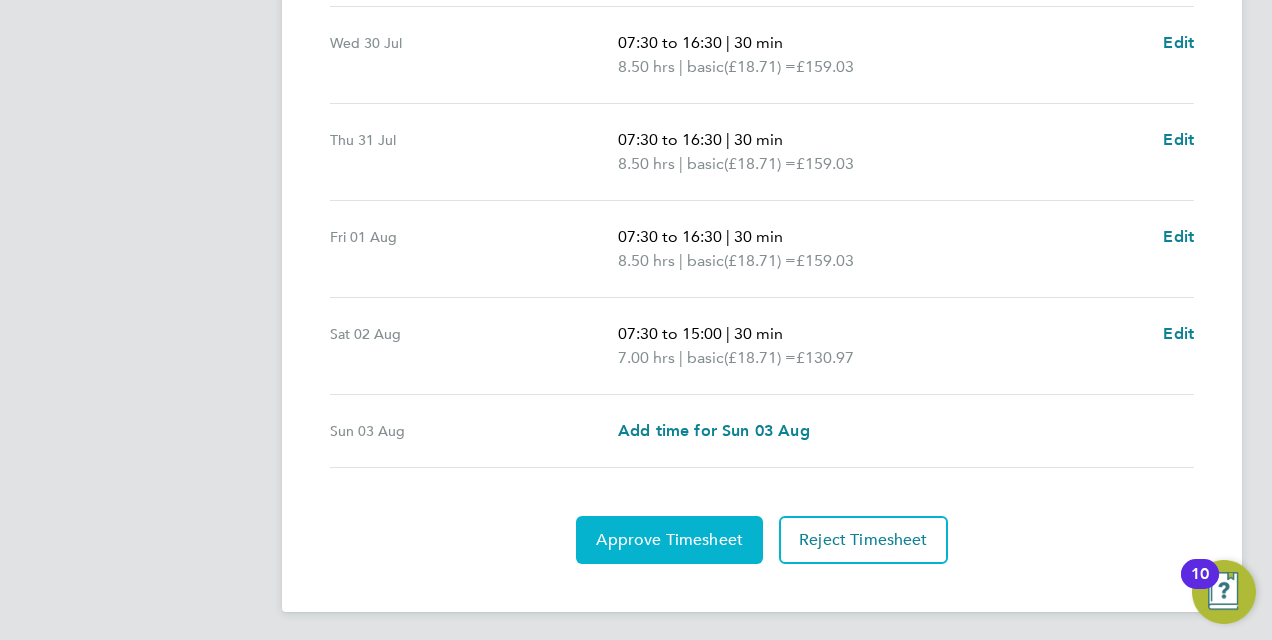 click on "Approve Timesheet" 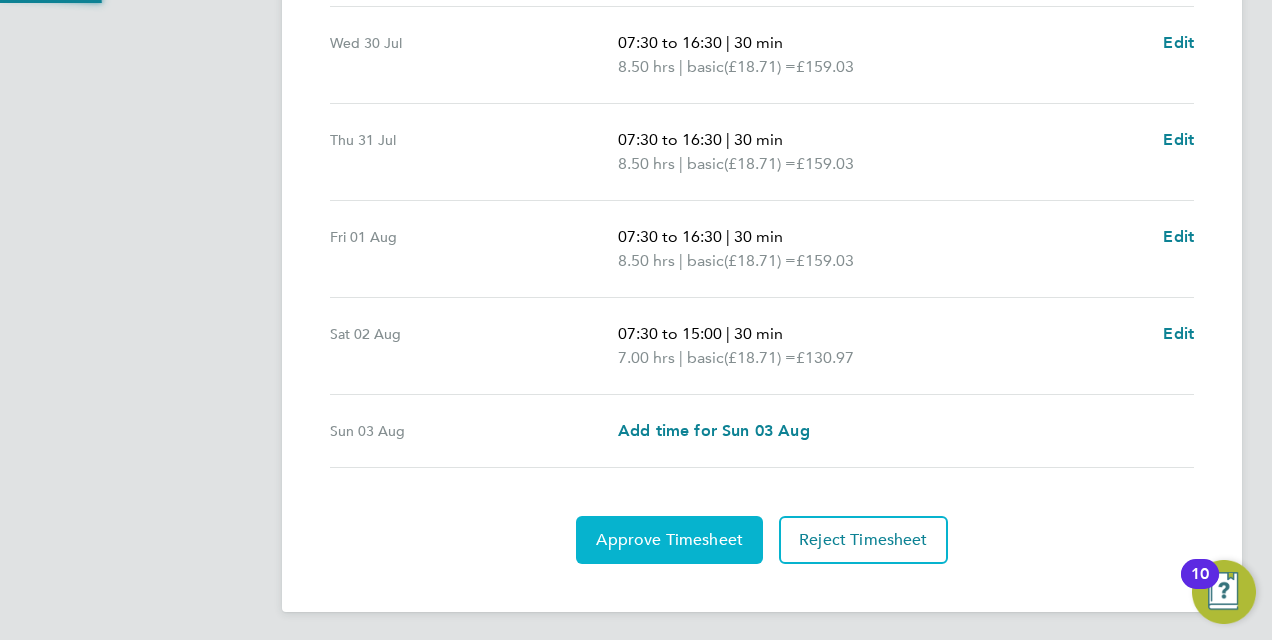 scroll, scrollTop: 0, scrollLeft: 0, axis: both 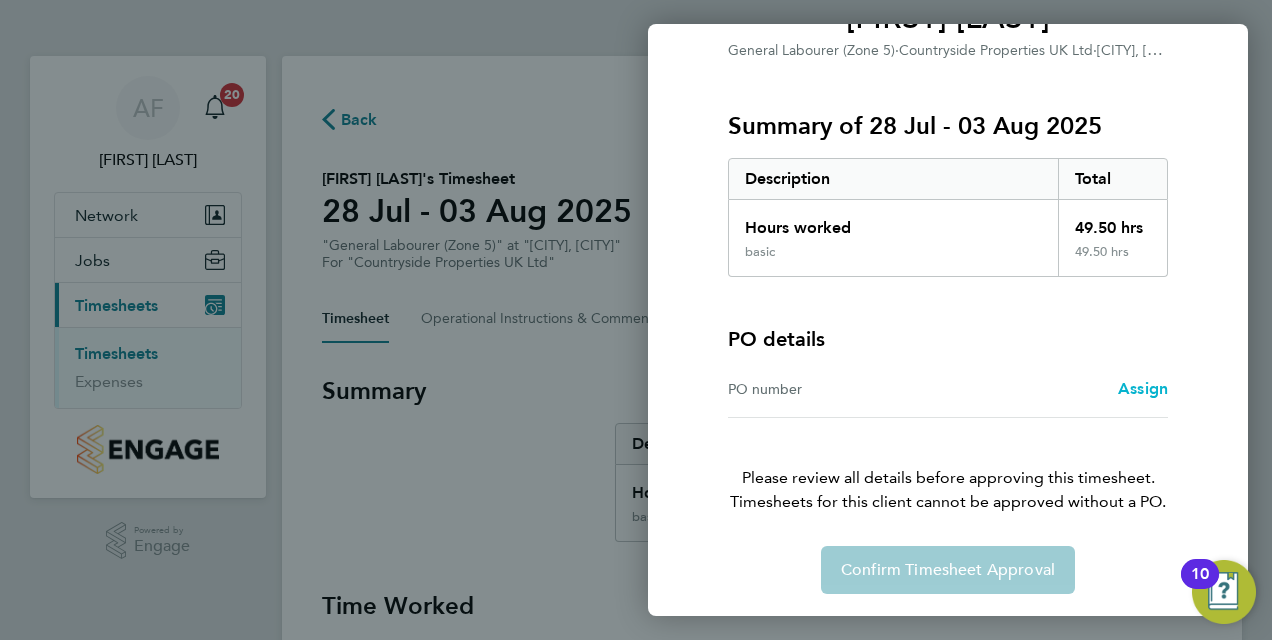 click on "Assign" at bounding box center (1143, 388) 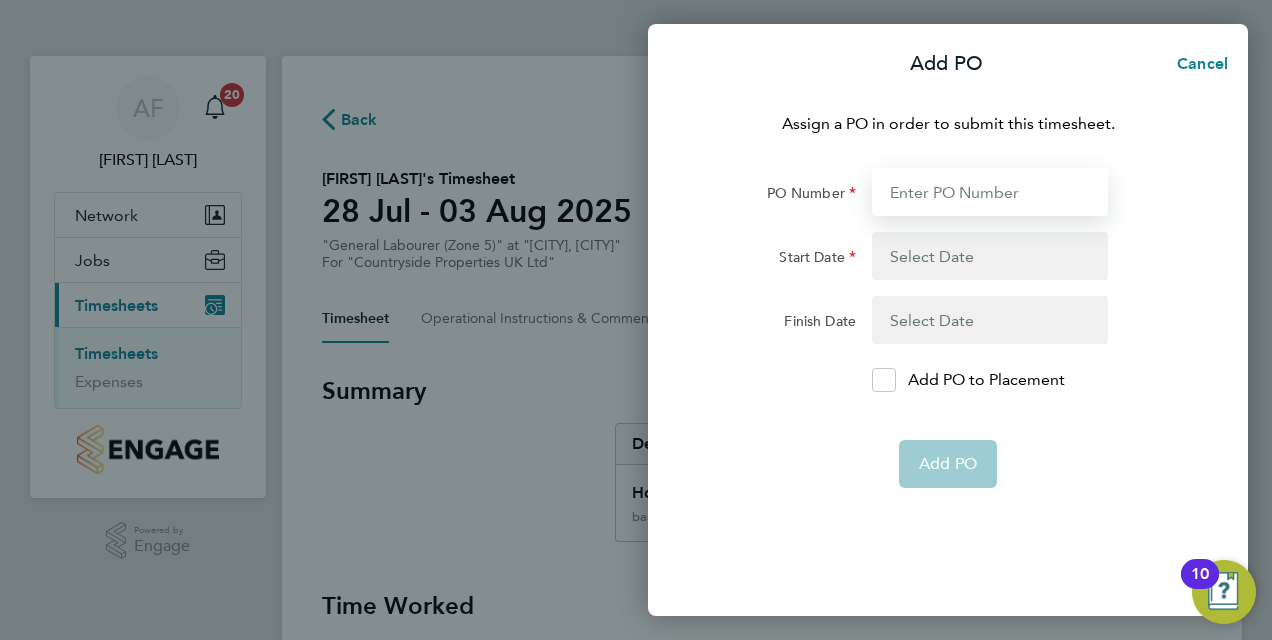 click on "PO Number" at bounding box center (990, 192) 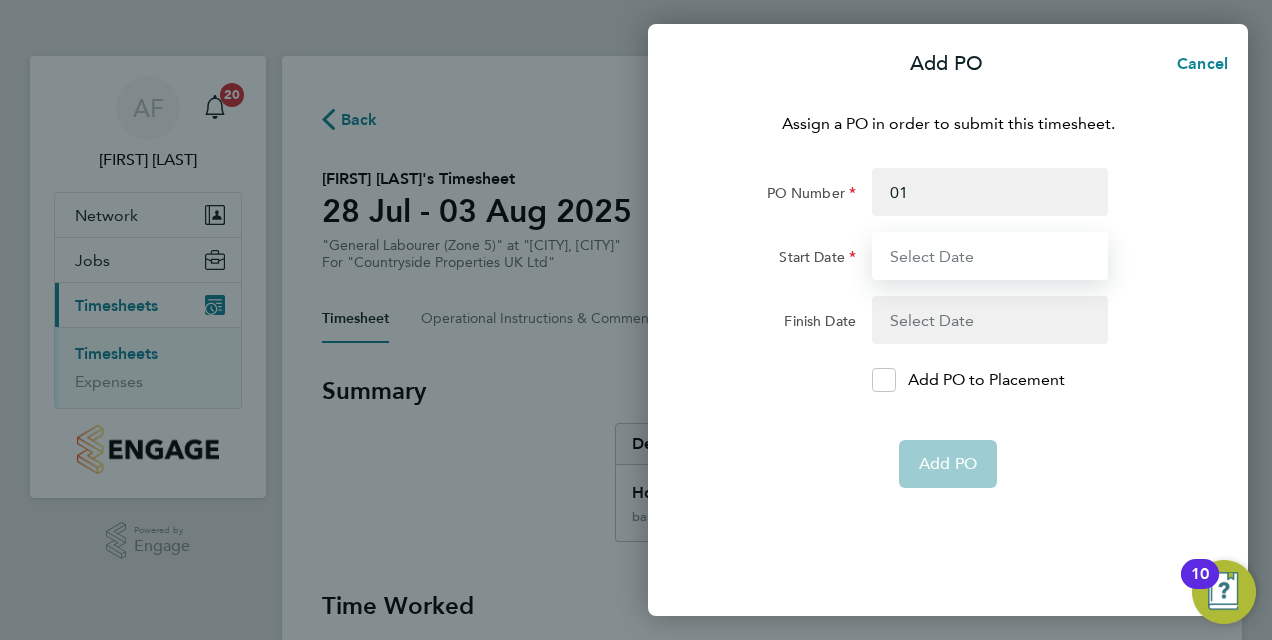 type on "[DATE]" 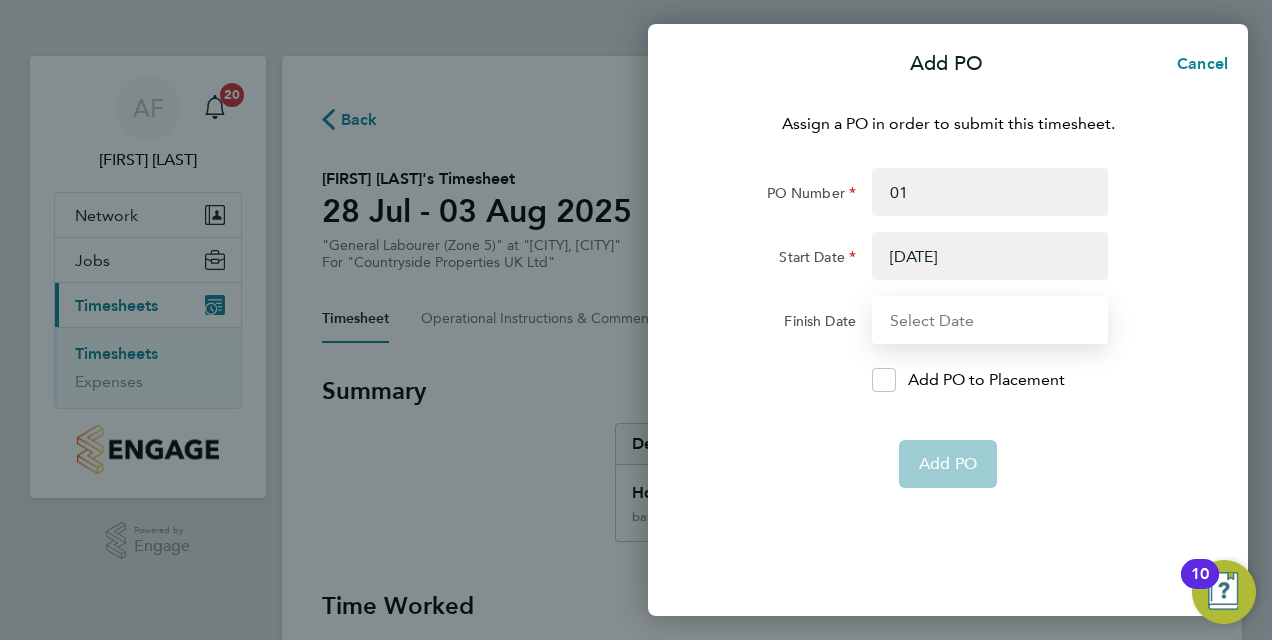 type on "[DATE]" 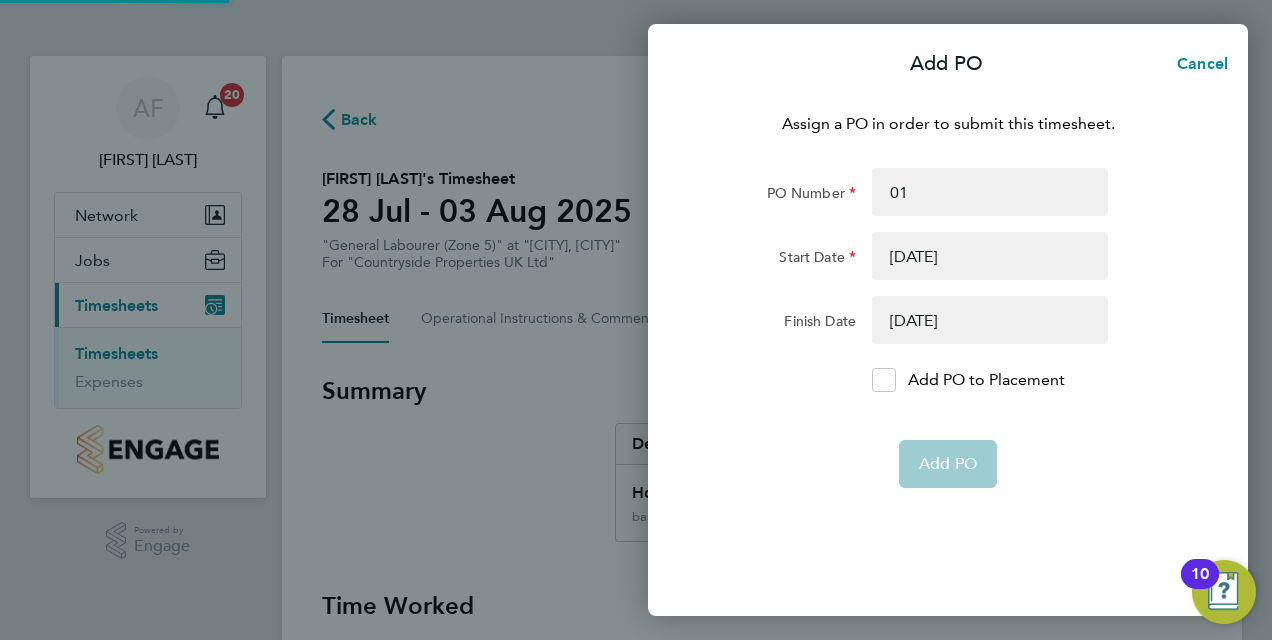 click on "Add PO" 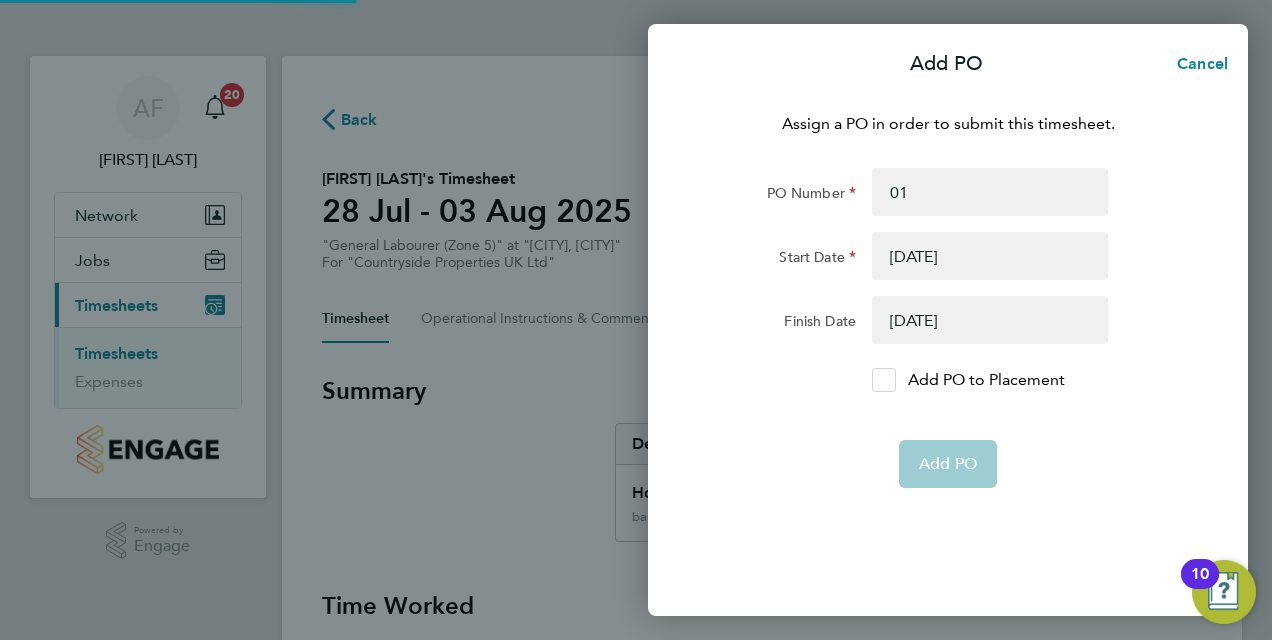 click 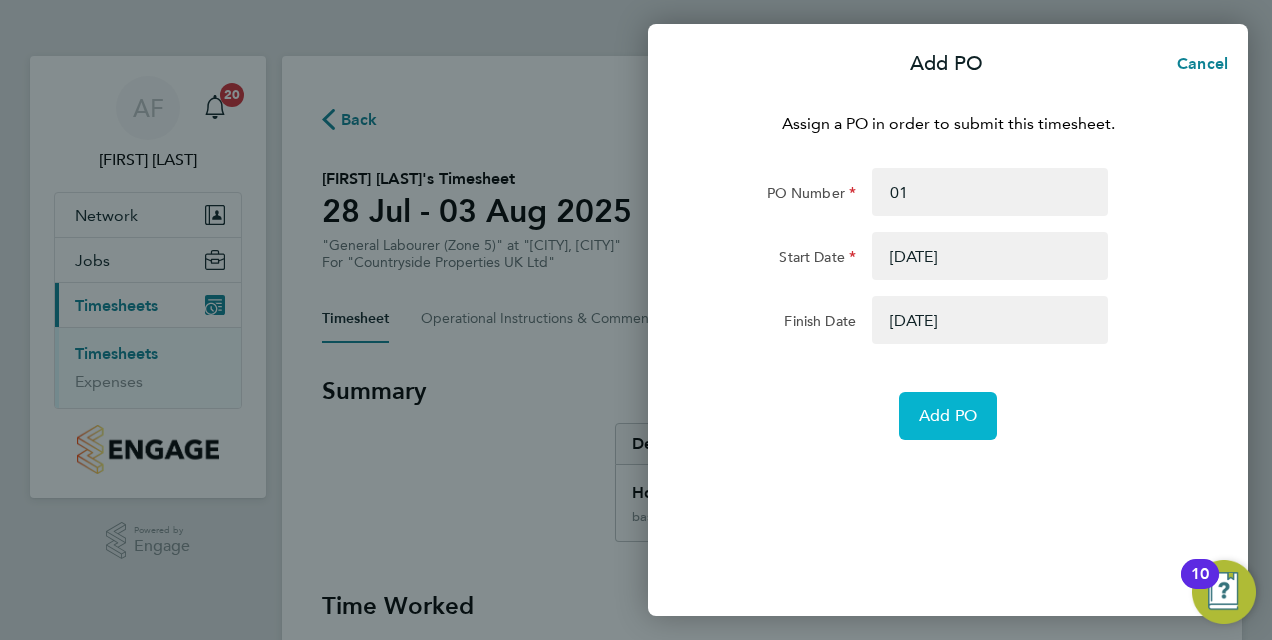 click on "Add PO" 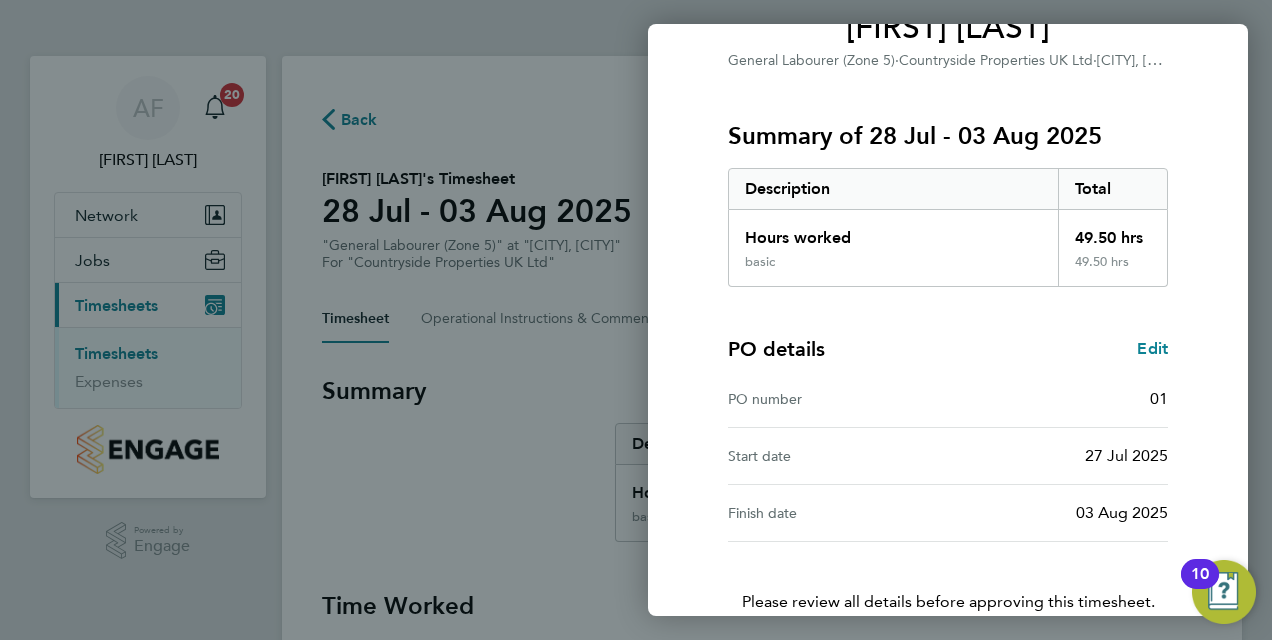 scroll, scrollTop: 316, scrollLeft: 0, axis: vertical 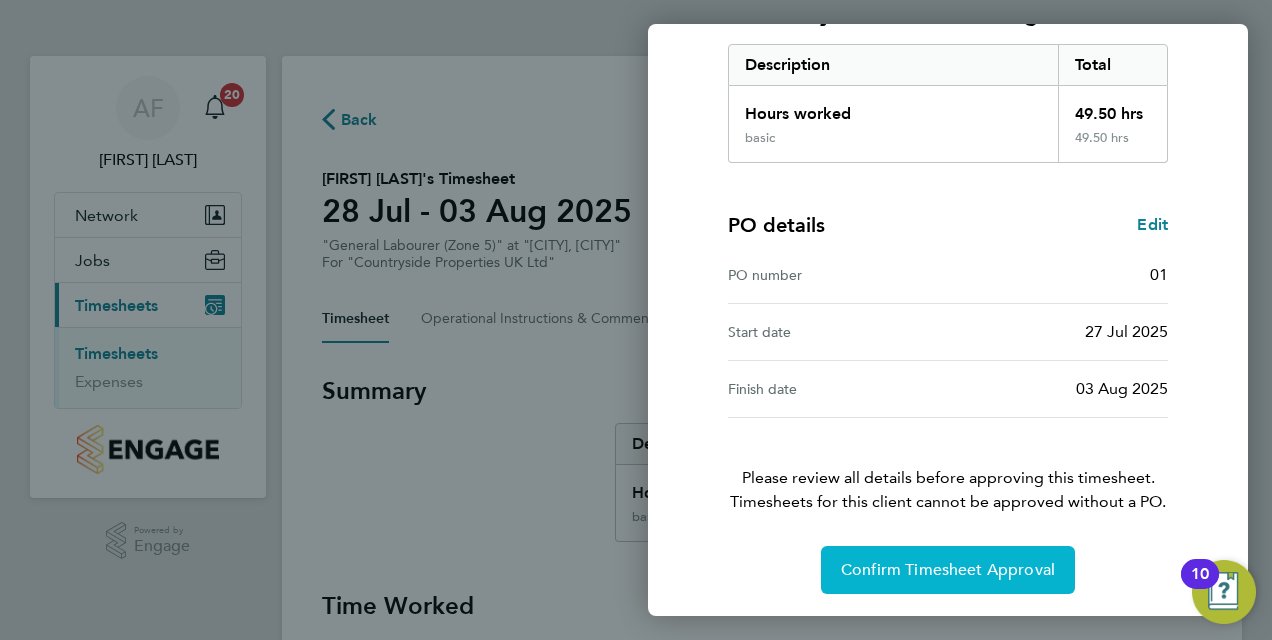 click on "Confirm Timesheet Approval" 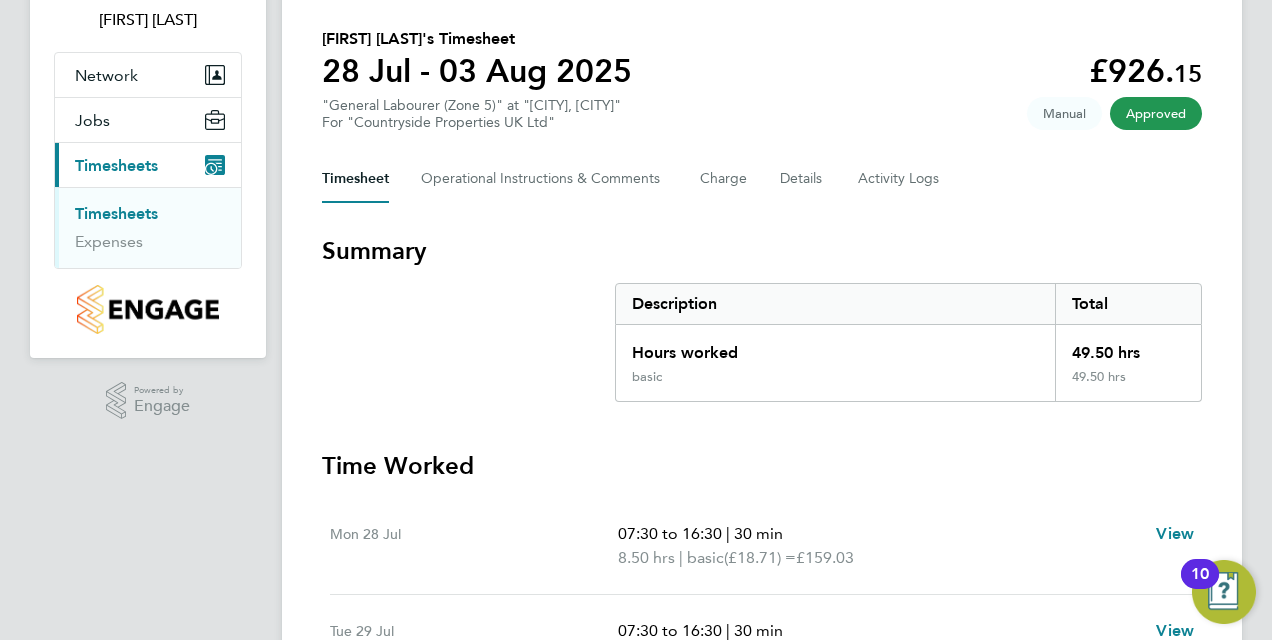 scroll, scrollTop: 0, scrollLeft: 0, axis: both 